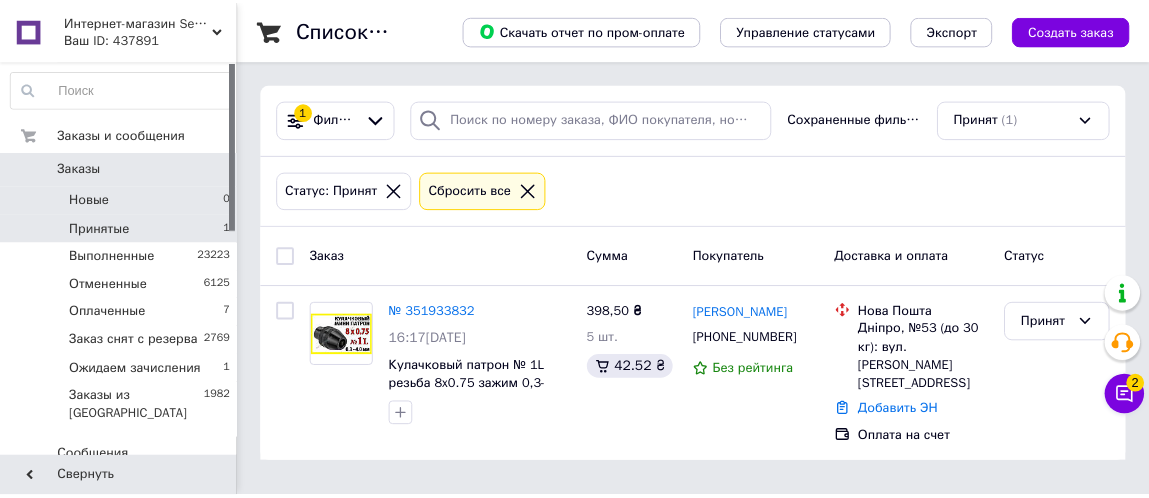 scroll, scrollTop: 0, scrollLeft: 0, axis: both 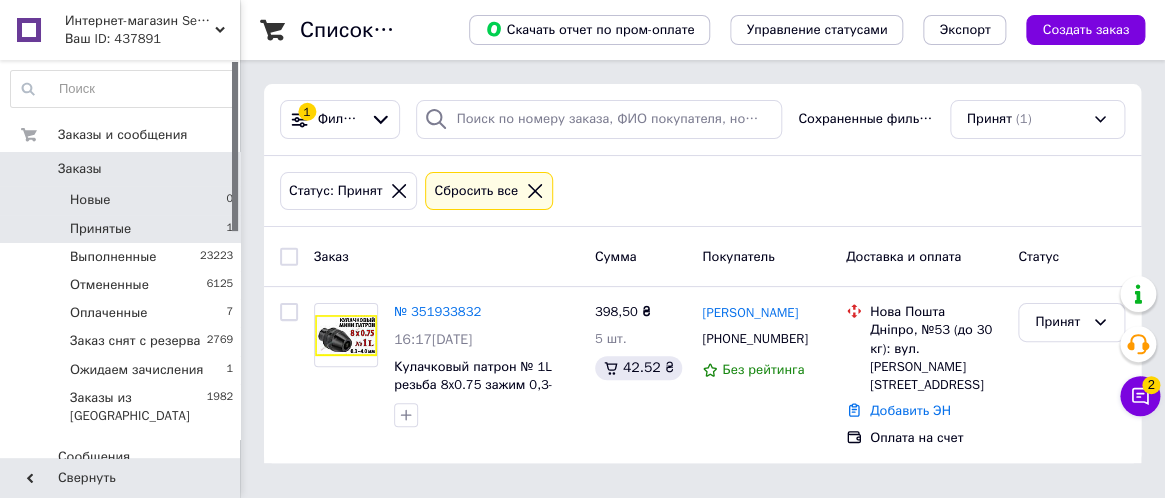 click on "Новые 0" at bounding box center [122, 200] 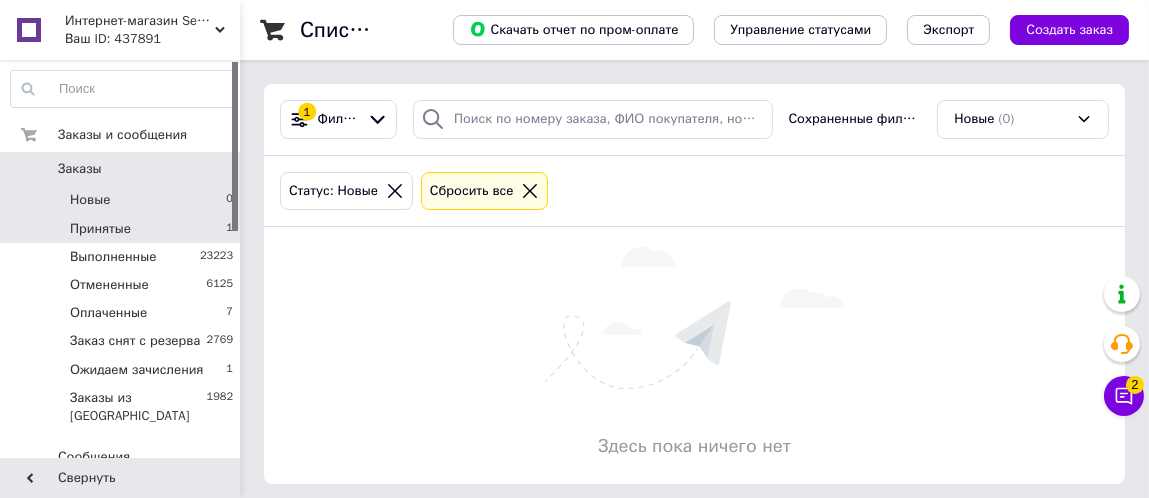 click on "Принятые 1" at bounding box center [122, 229] 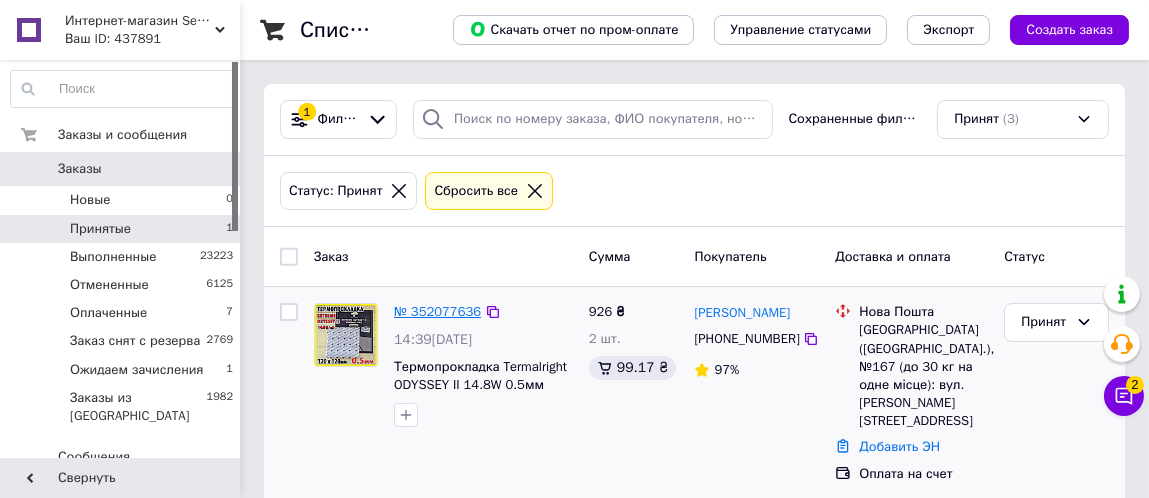 click on "№ 352077636" at bounding box center (437, 311) 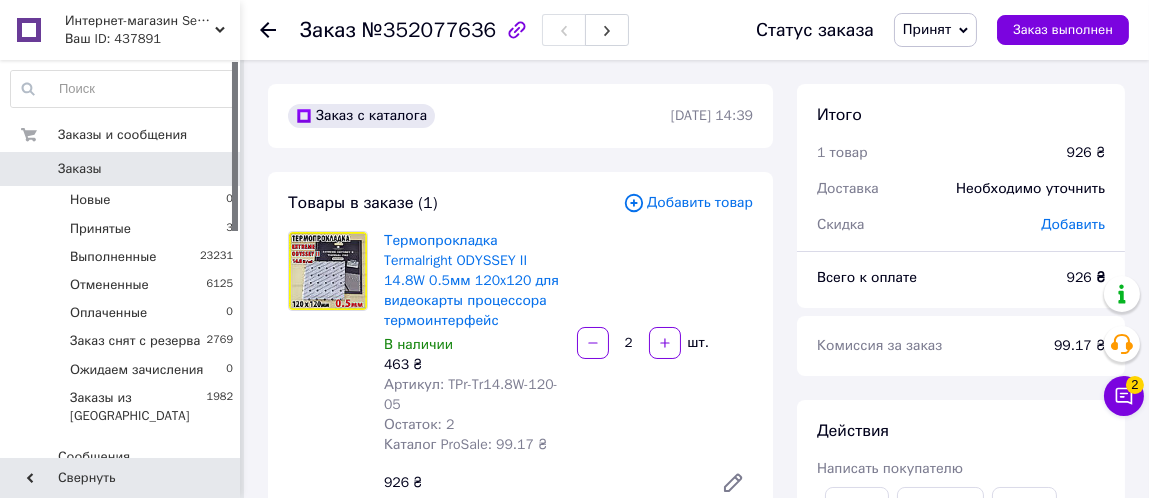 click 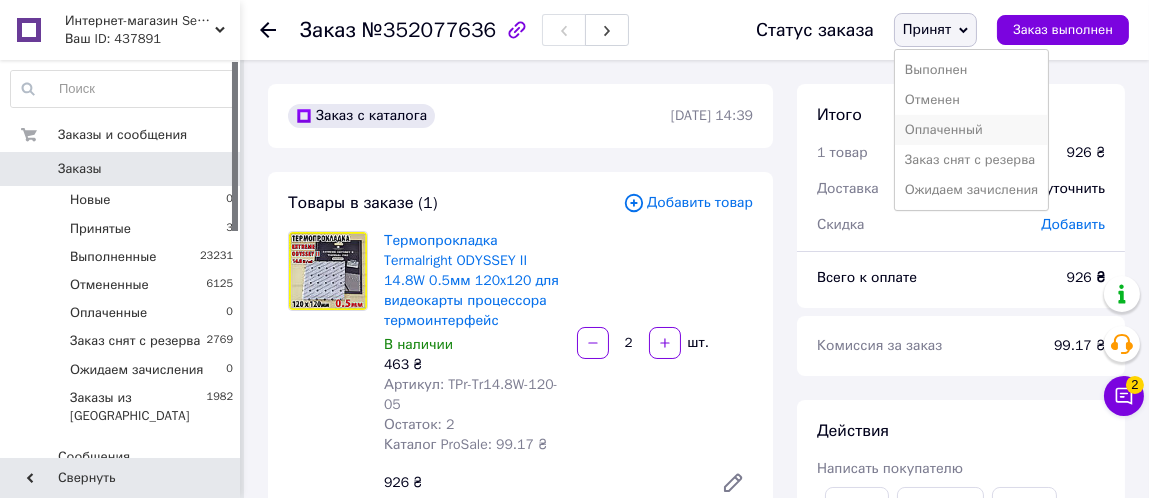 click on "Оплаченный" at bounding box center [971, 130] 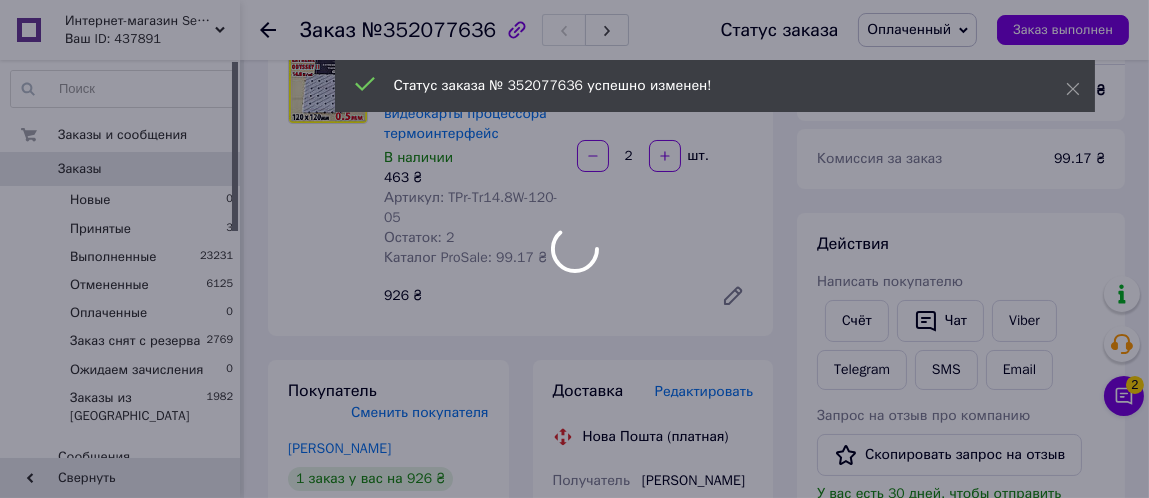 scroll, scrollTop: 200, scrollLeft: 0, axis: vertical 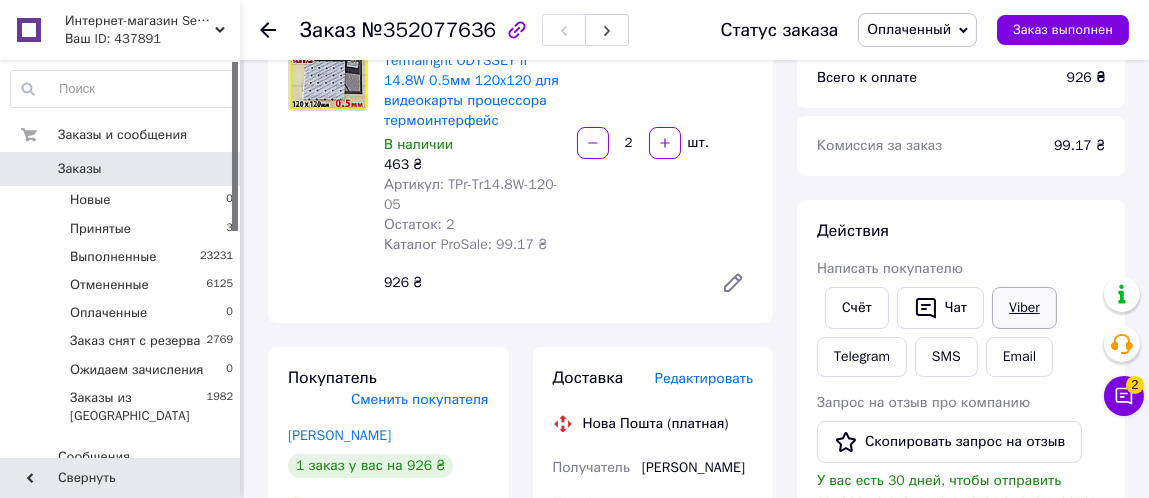 click on "Viber" at bounding box center (1024, 308) 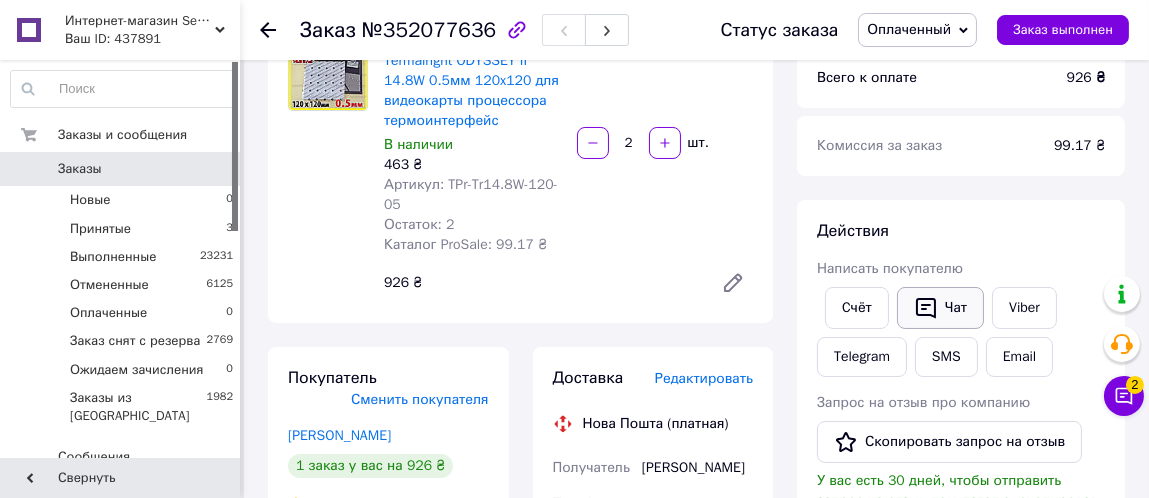 click on "Чат" at bounding box center (940, 308) 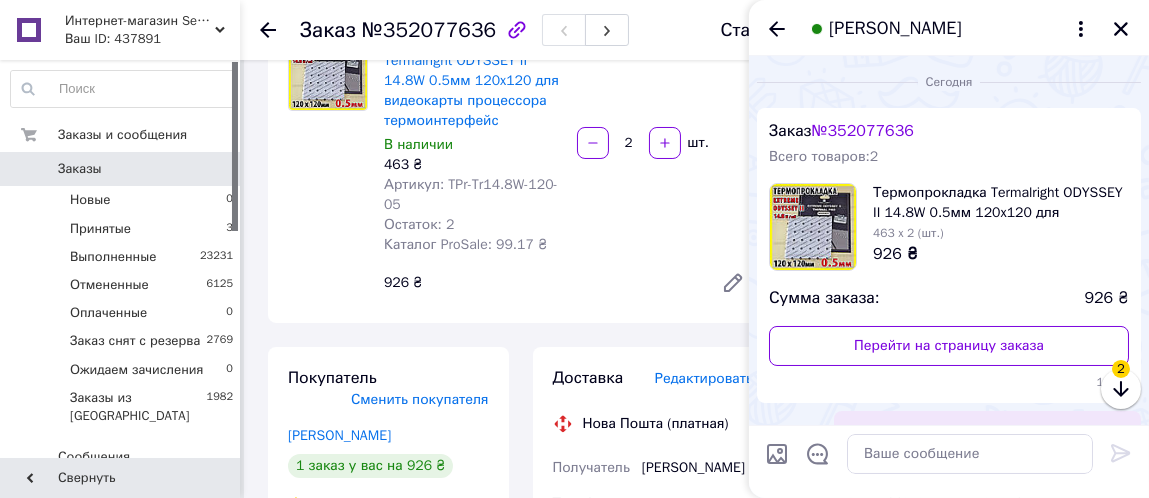 scroll, scrollTop: 759, scrollLeft: 0, axis: vertical 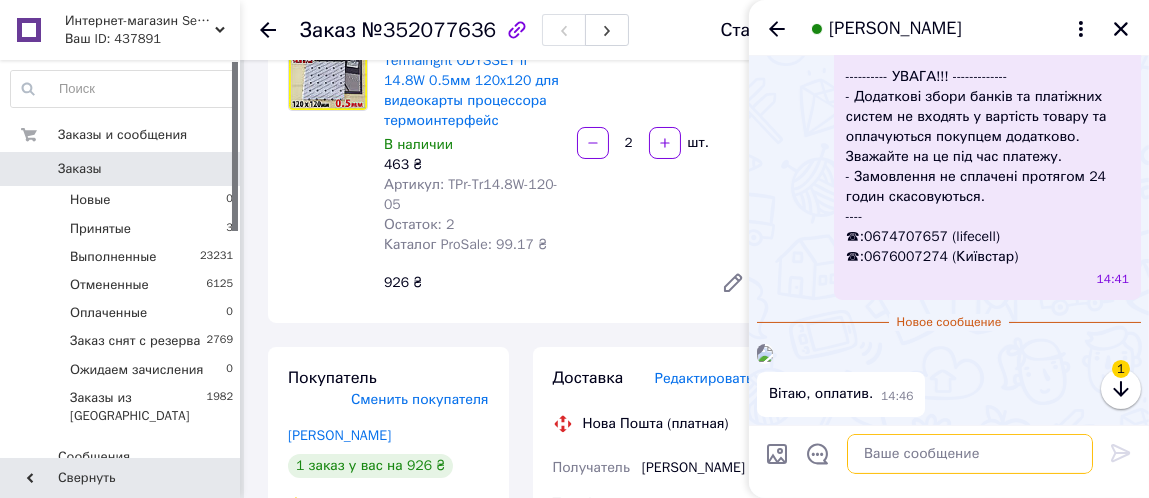 click at bounding box center (970, 454) 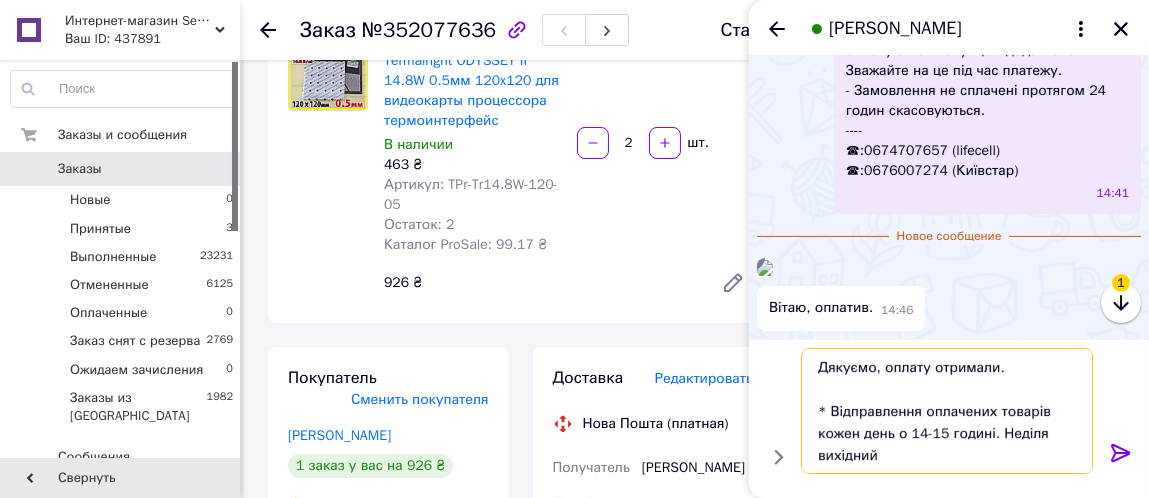 scroll, scrollTop: 58, scrollLeft: 0, axis: vertical 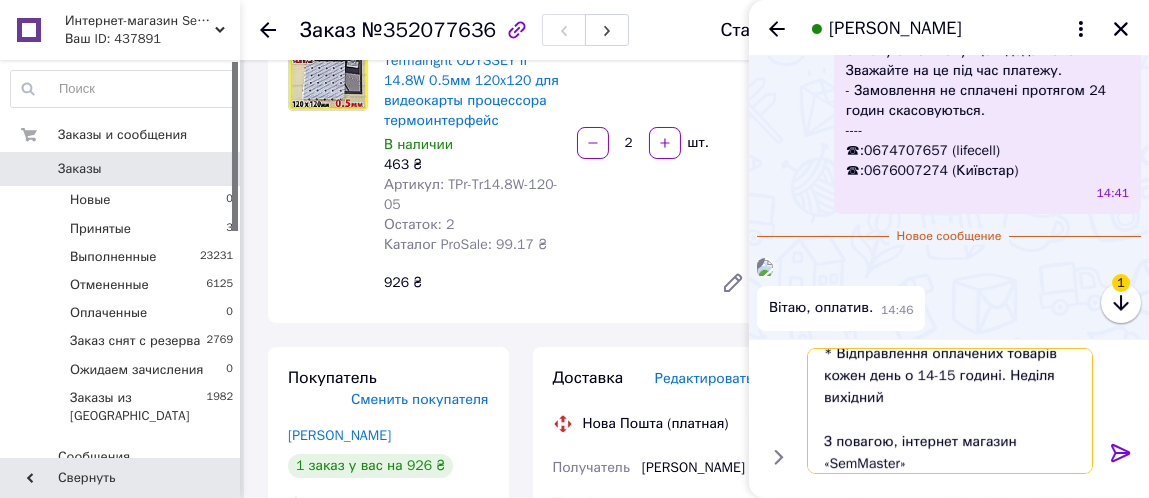 click on "Дякуємо, оплату отримали.
* Відправлення оплачених товарів кожен день о 14-15 годині. Неділя вихідний
З повагою, інтернет магазин «SemMaster»" at bounding box center [950, 411] 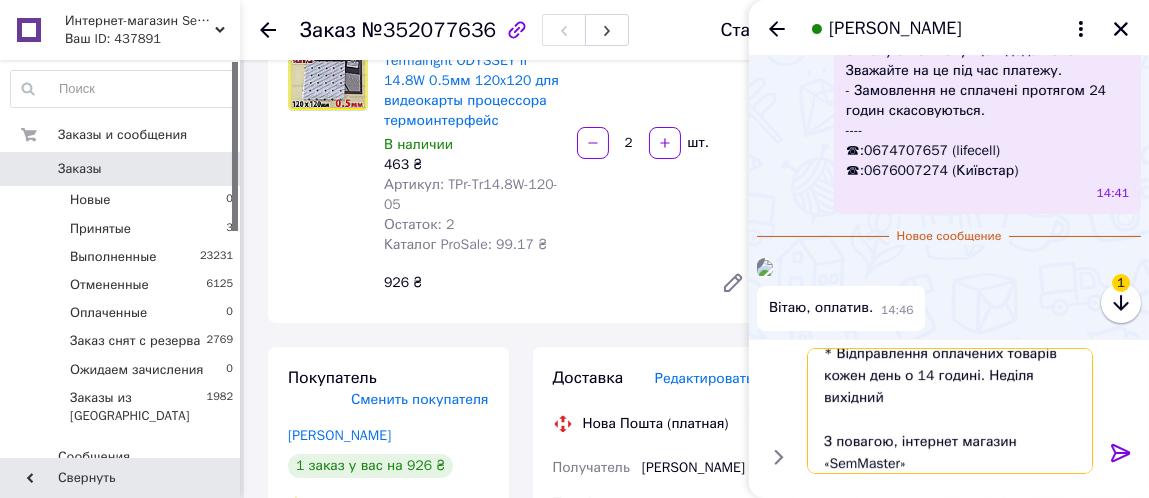 type on "Дякуємо, оплату отримали.
* Відправлення оплачених товарів кожен день о 14 годині. Неділя вихідний
З повагою, інтернет магазин «SemMaster»" 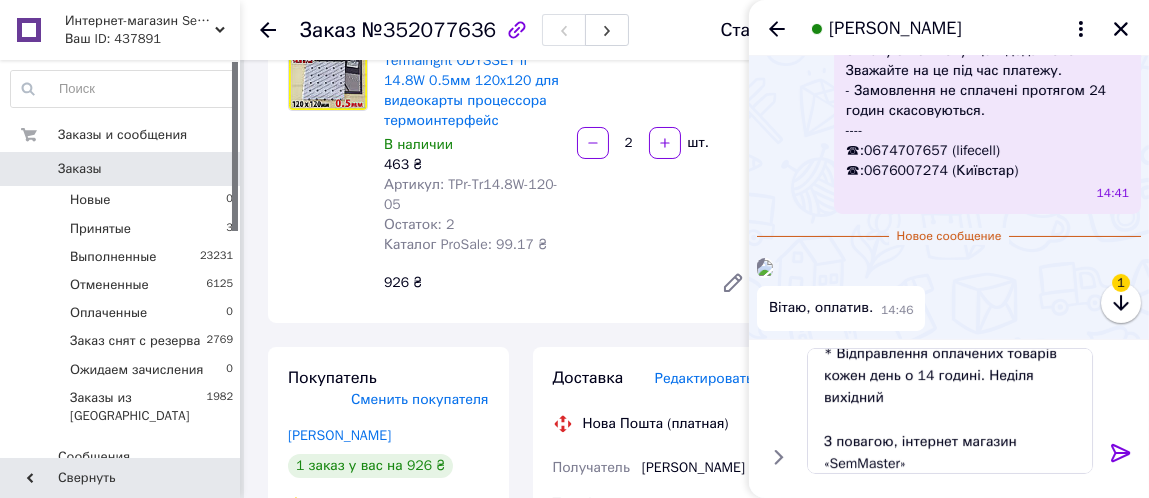 click 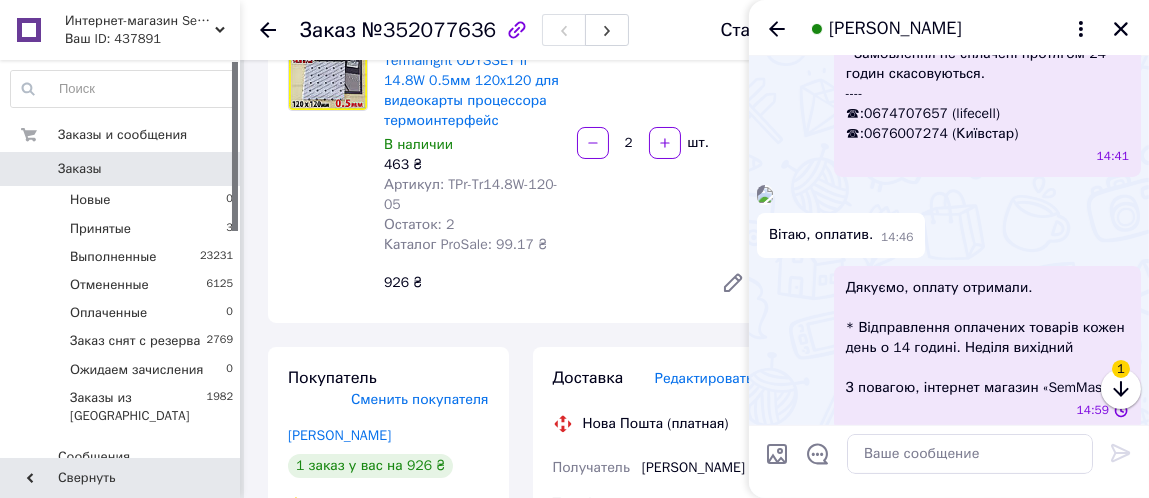 scroll, scrollTop: 0, scrollLeft: 0, axis: both 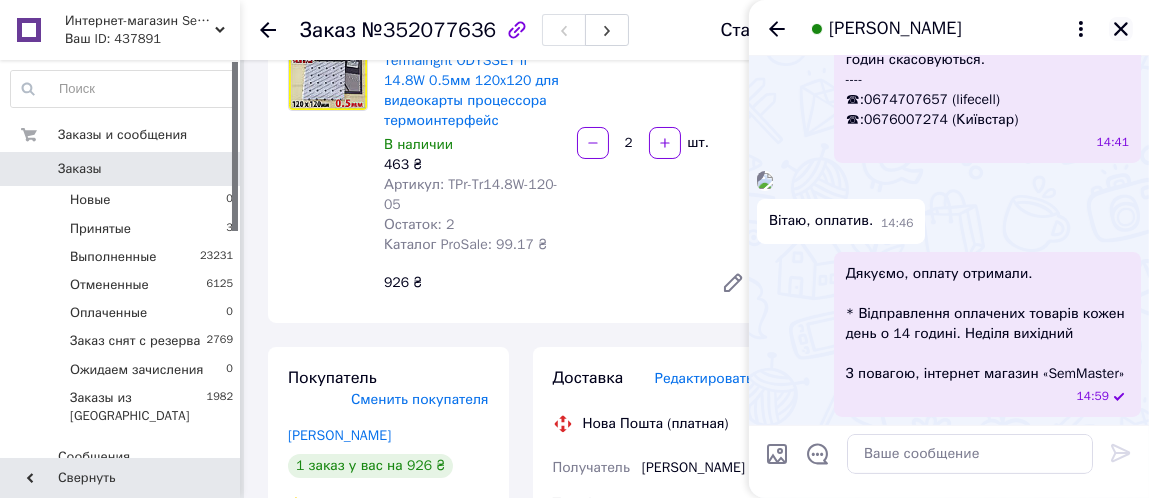 click 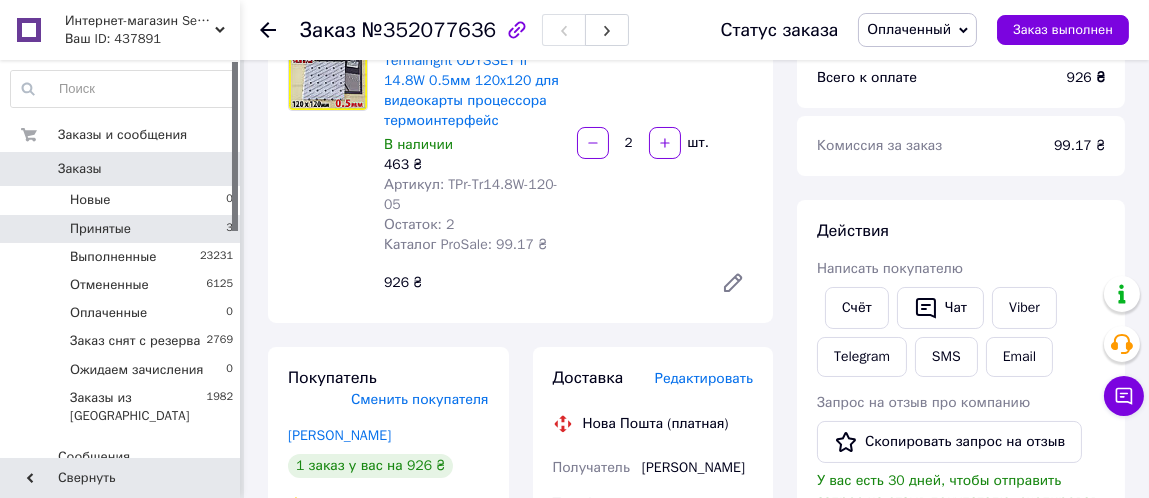 click on "Принятые 3" at bounding box center [122, 229] 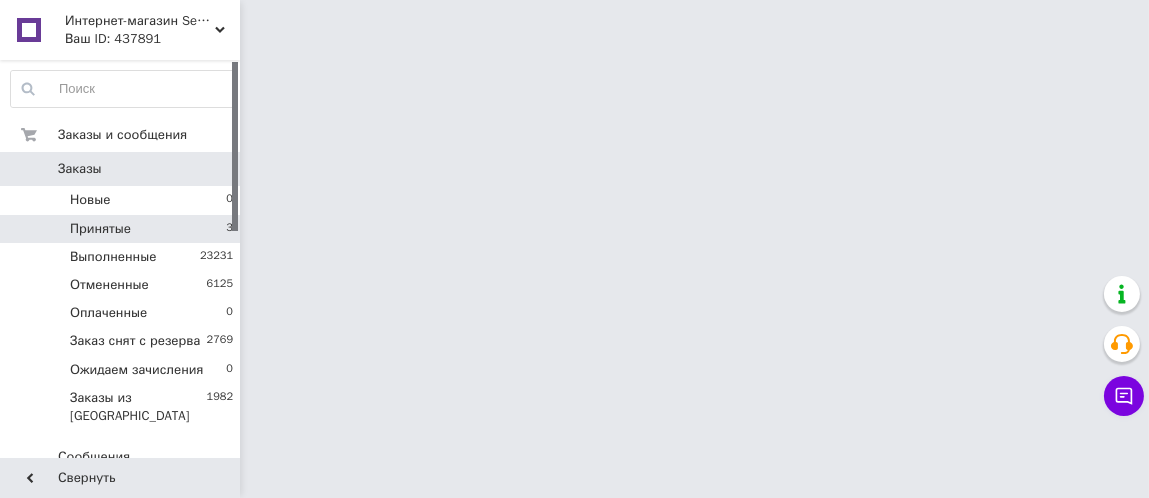 scroll, scrollTop: 0, scrollLeft: 0, axis: both 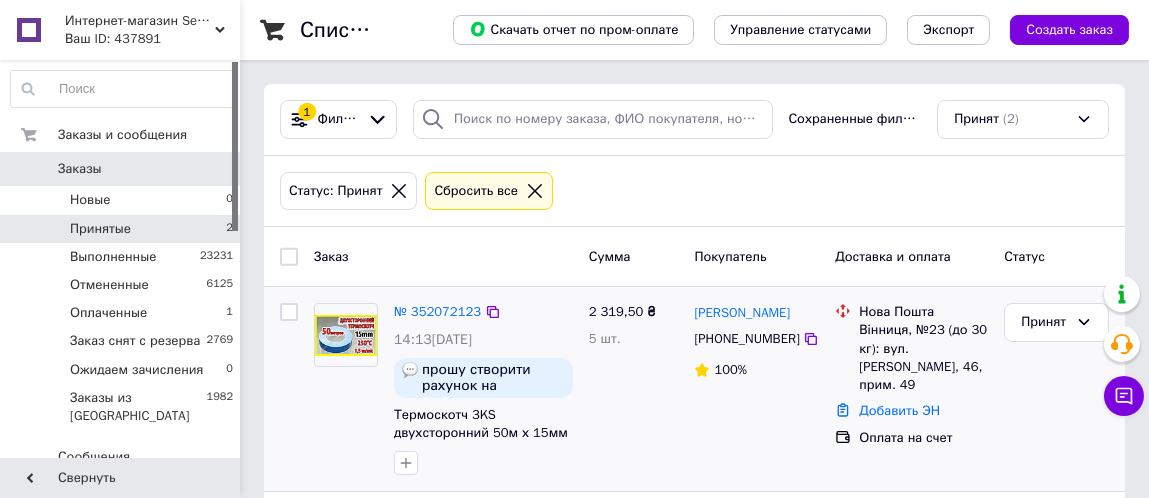 click on "№ 352072123" at bounding box center (437, 312) 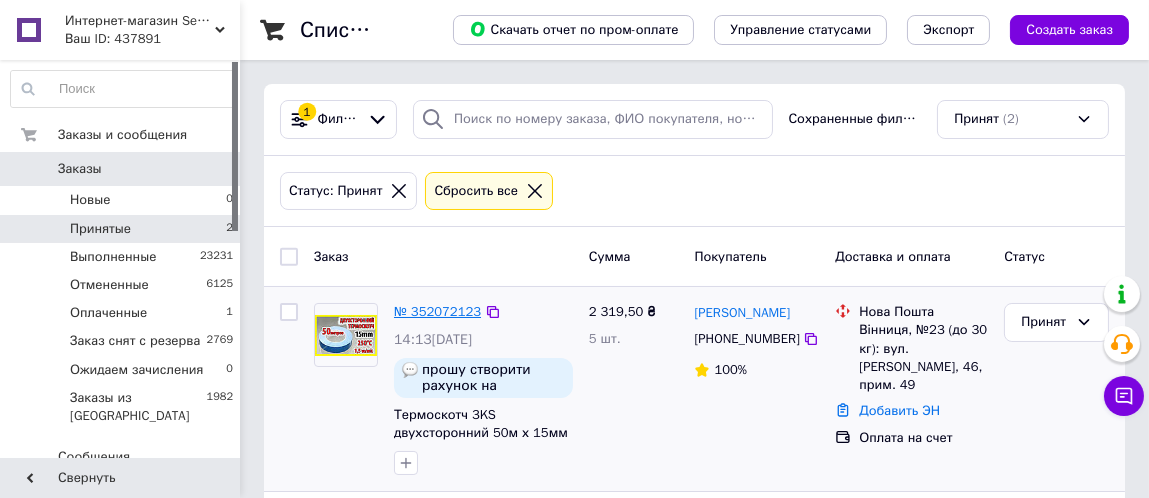 click on "№ 352072123" at bounding box center [437, 311] 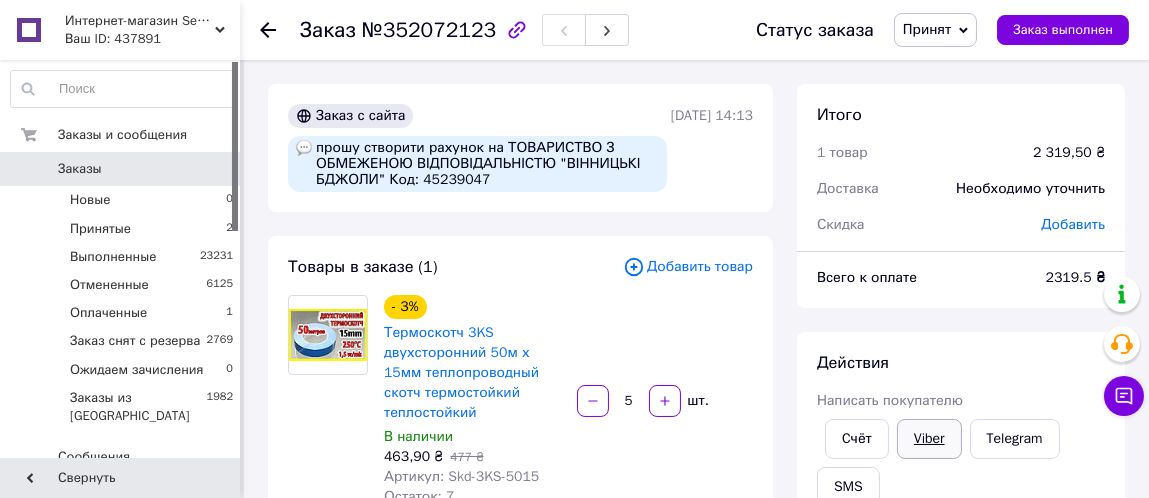 click on "Viber" at bounding box center (929, 439) 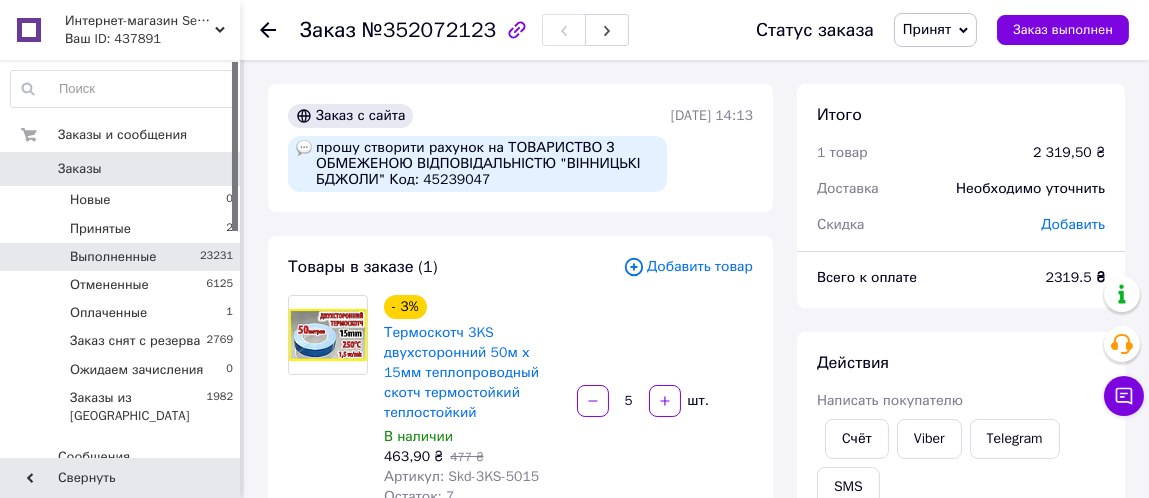 click on "Выполненные" at bounding box center (113, 257) 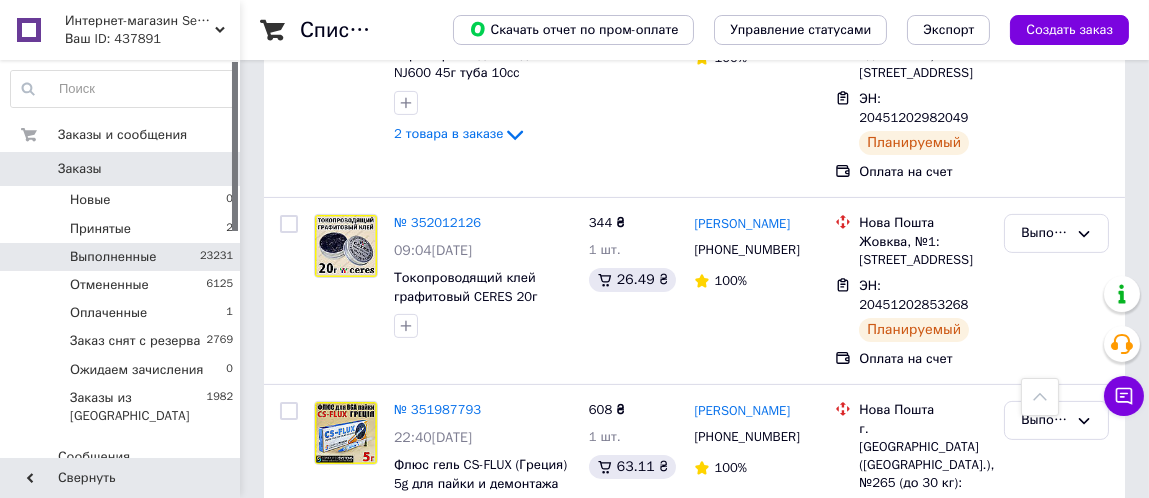 scroll, scrollTop: 1100, scrollLeft: 0, axis: vertical 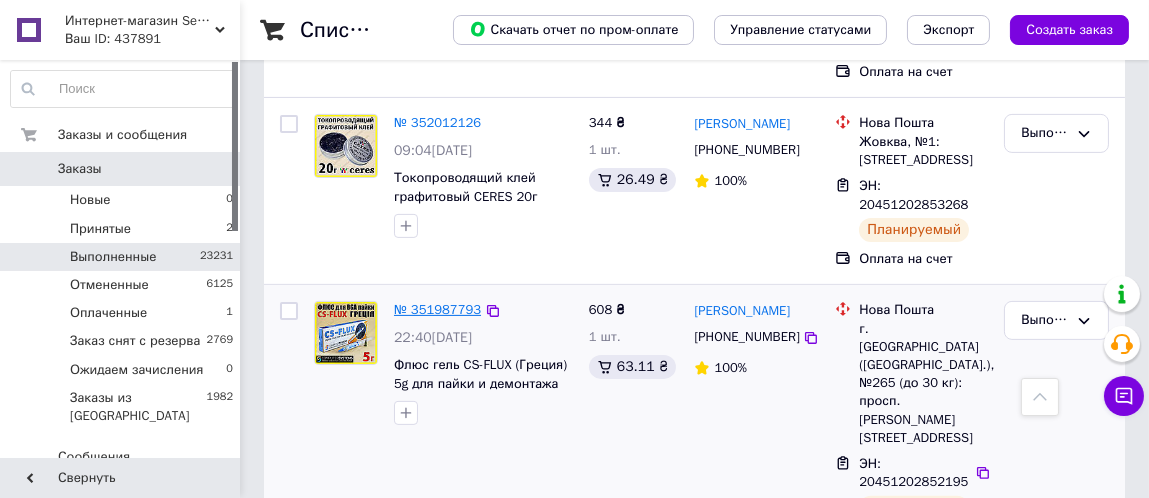 click on "№ 351987793" at bounding box center (437, 309) 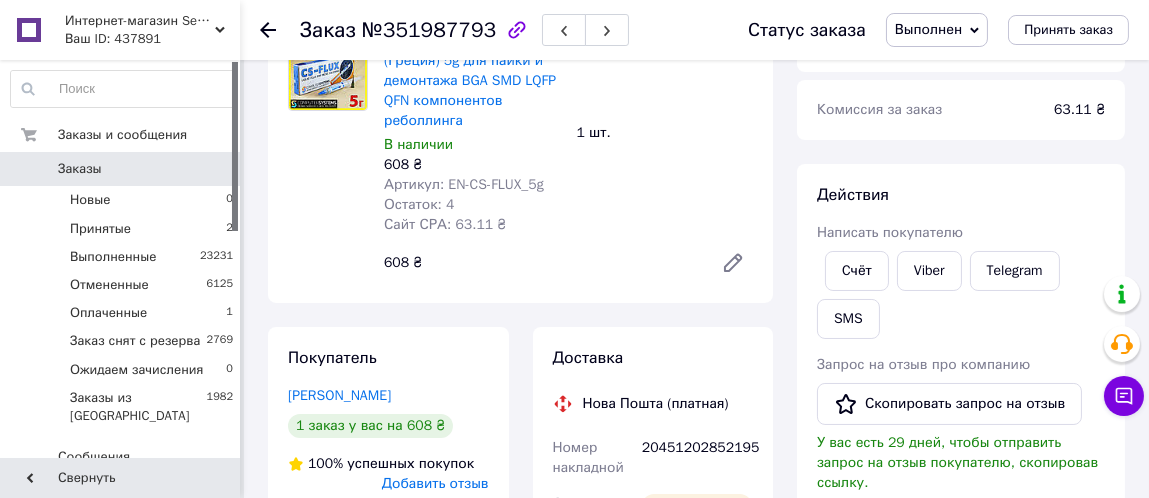 scroll, scrollTop: 300, scrollLeft: 0, axis: vertical 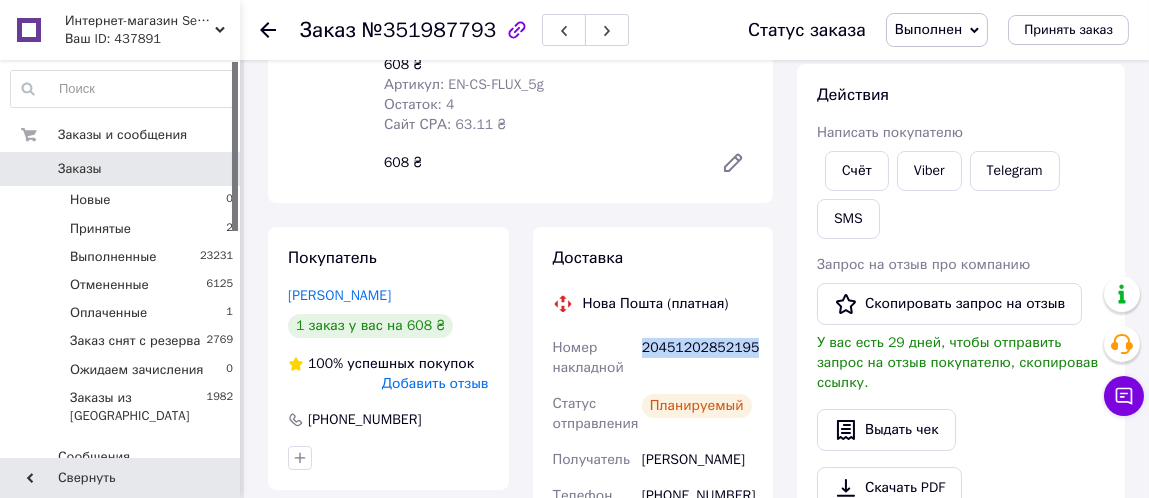 drag, startPoint x: 751, startPoint y: 345, endPoint x: 639, endPoint y: 328, distance: 113.28283 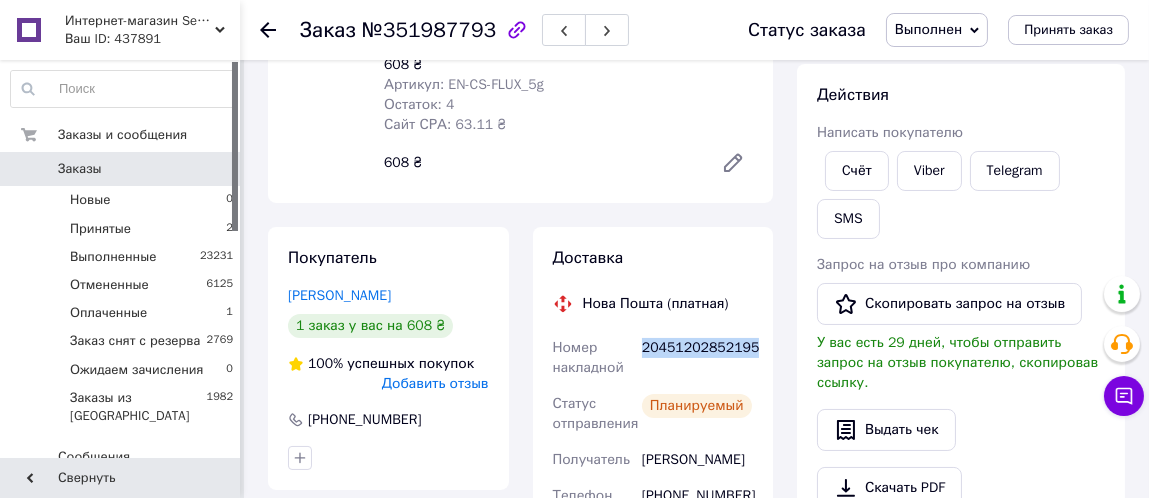 copy on "20451202852195" 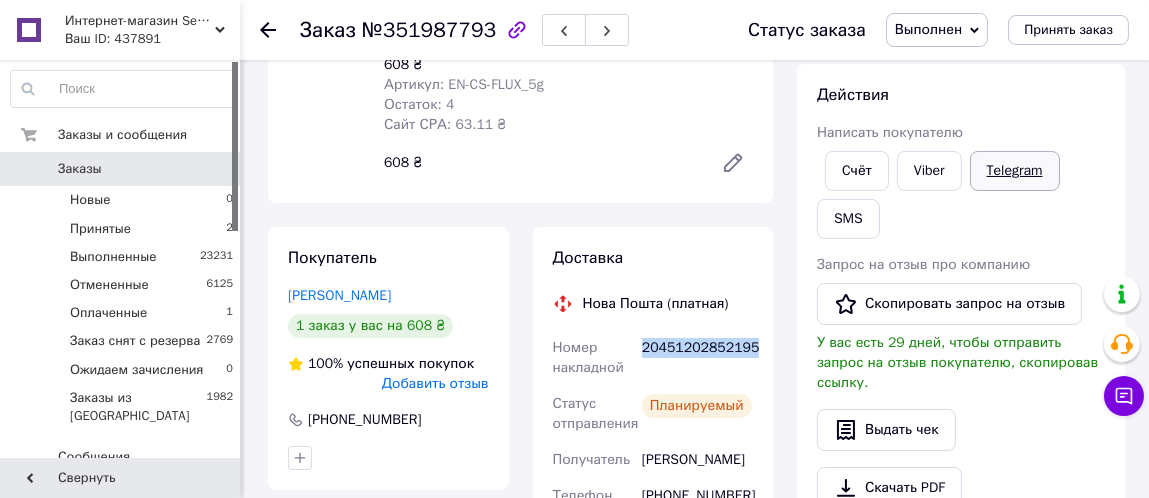 click on "Telegram" at bounding box center [1015, 171] 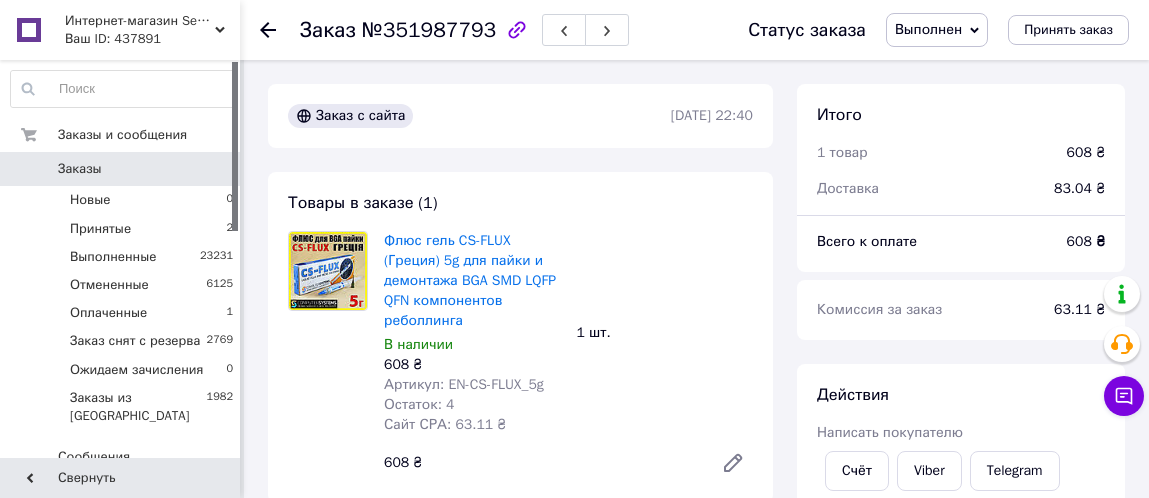 scroll, scrollTop: 300, scrollLeft: 0, axis: vertical 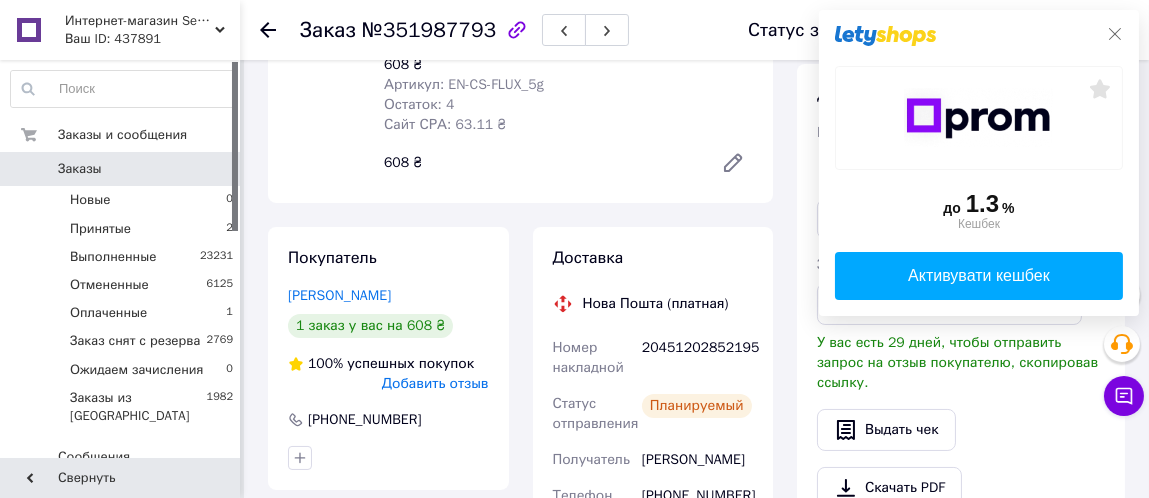 click 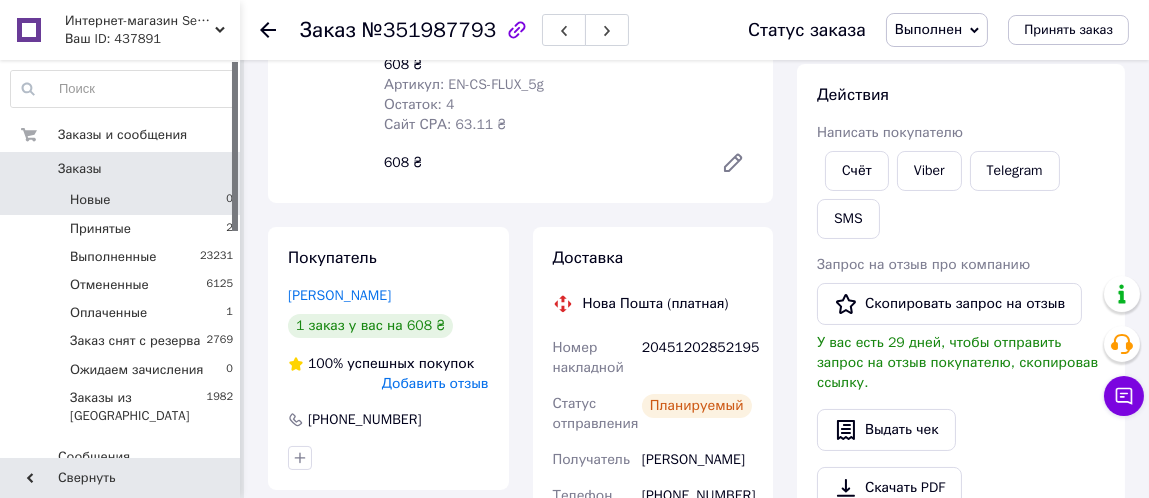 click on "Новые 0" at bounding box center [122, 200] 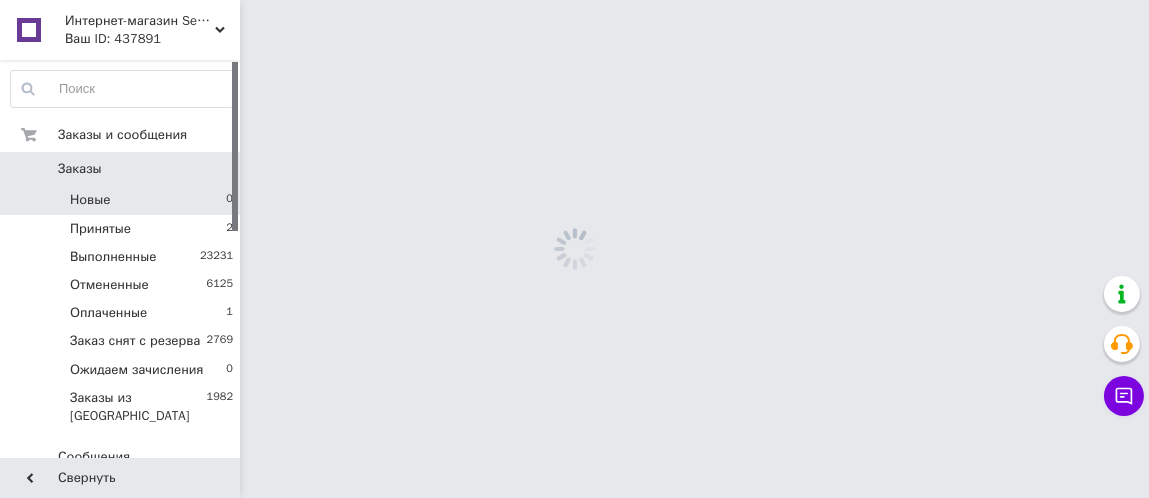 scroll, scrollTop: 0, scrollLeft: 0, axis: both 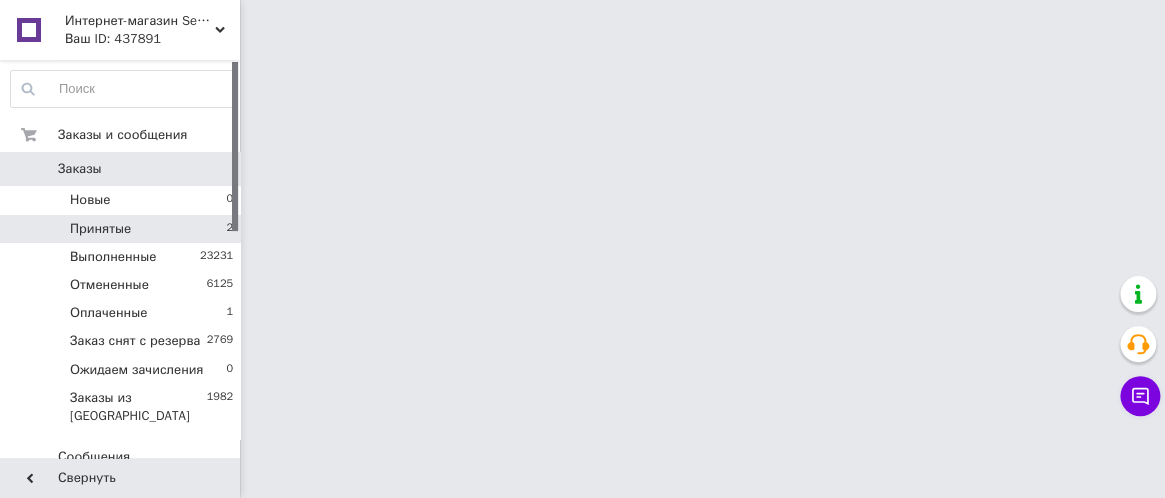 click on "Принятые 2" at bounding box center [122, 229] 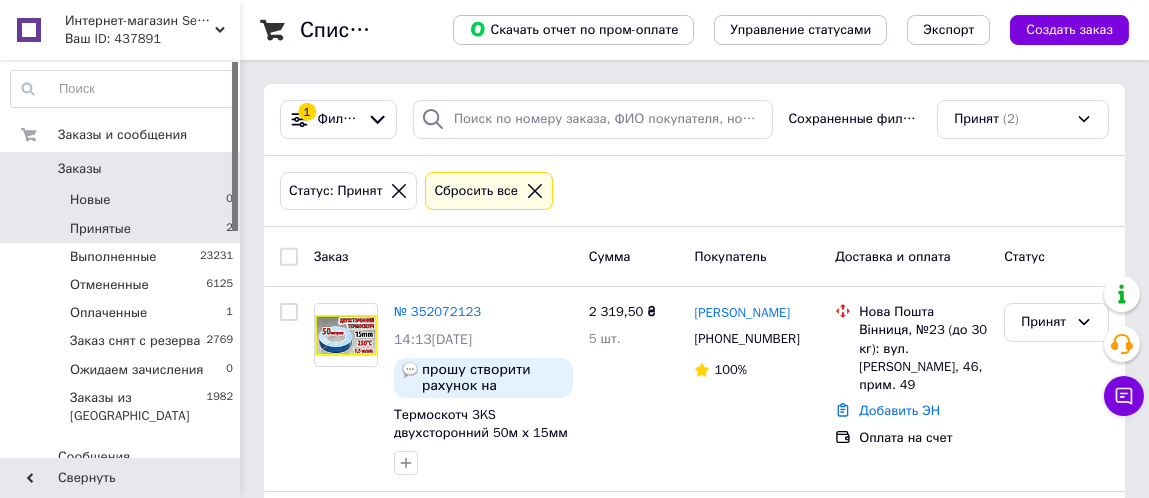 click on "Новые 0" at bounding box center [122, 200] 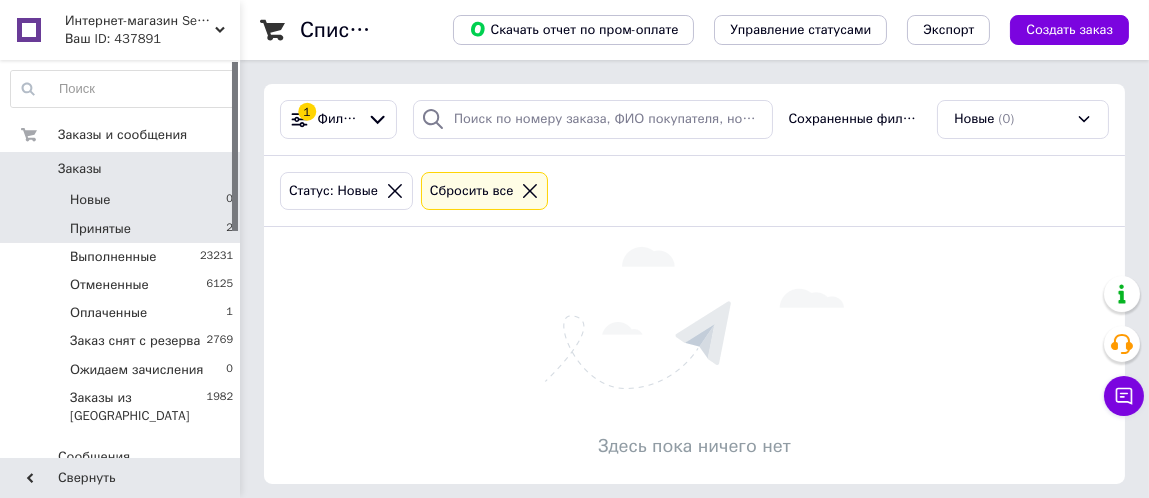 click on "Принятые 2" at bounding box center (122, 229) 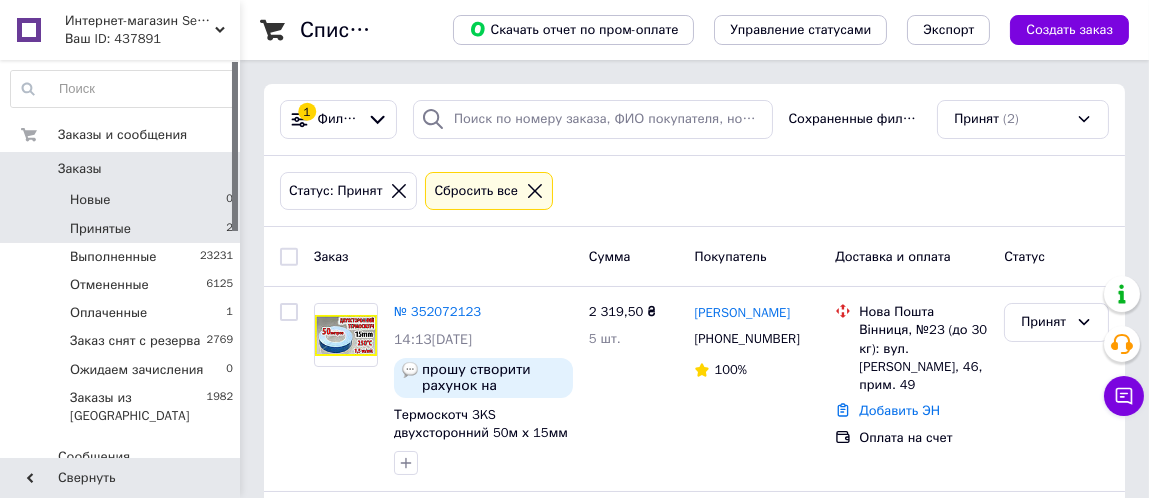 click on "Новые 0" at bounding box center [122, 200] 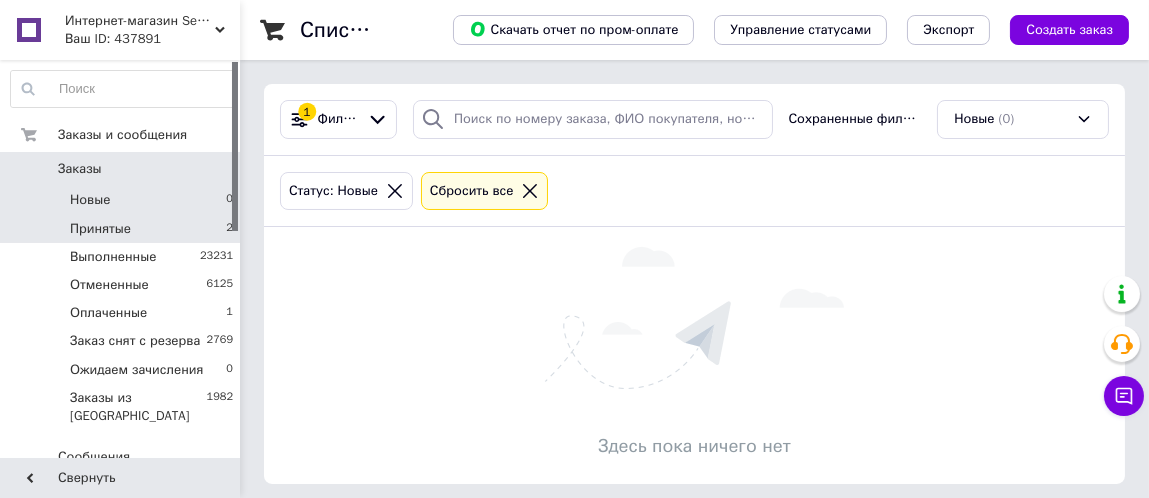 click on "Принятые 2" at bounding box center (122, 229) 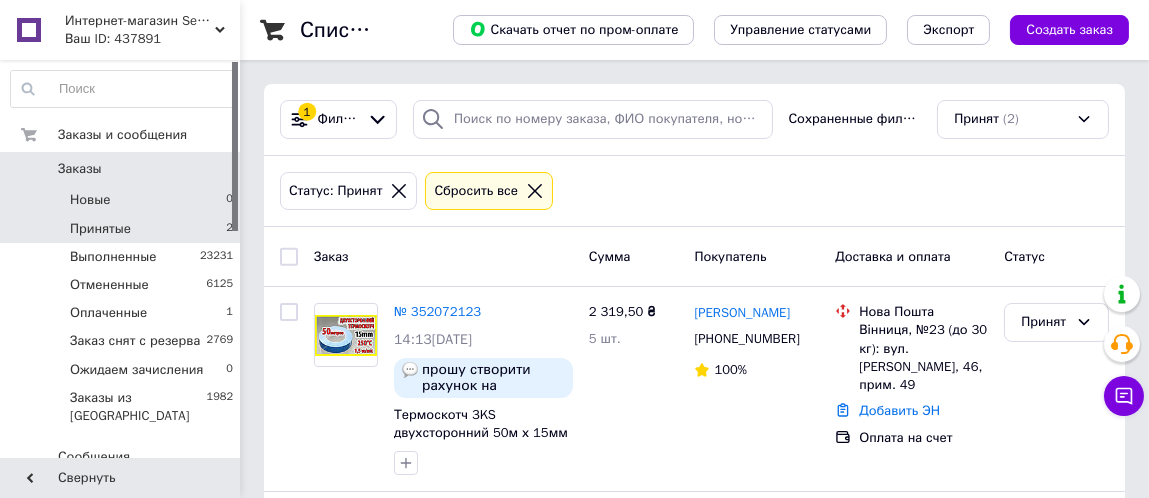 click on "Новые 0" at bounding box center [122, 200] 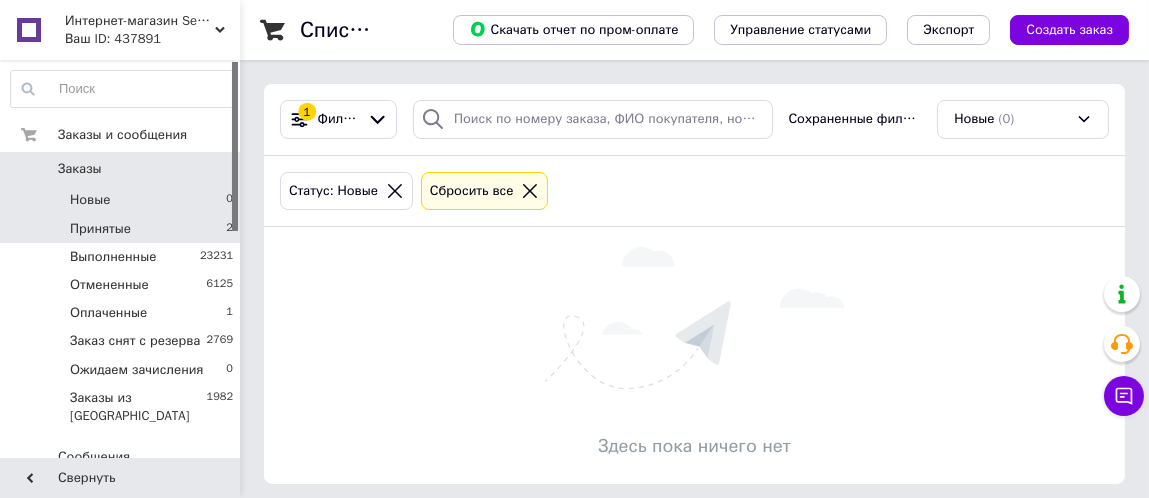 click on "Принятые 2" at bounding box center [122, 229] 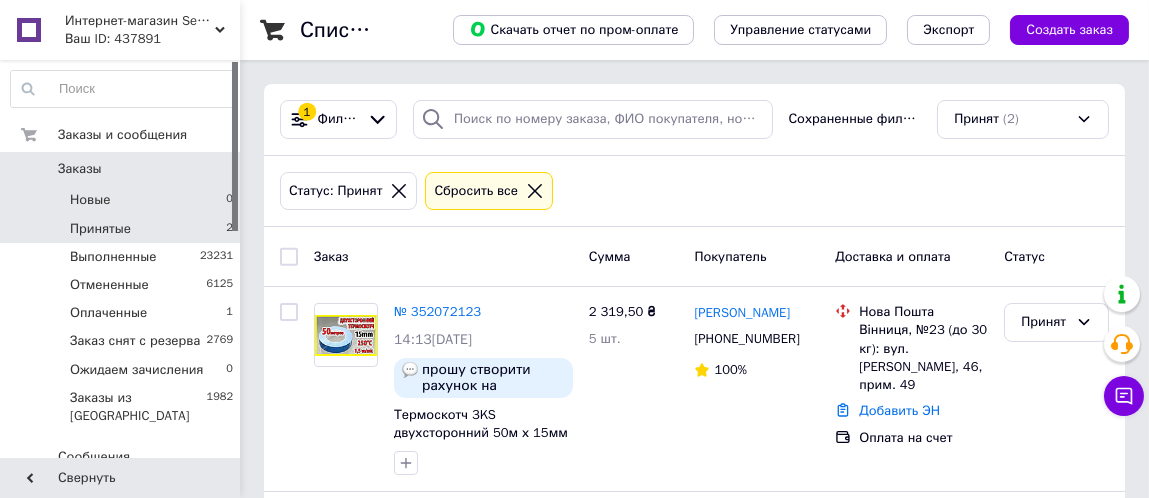 click on "Новые 0" at bounding box center (122, 200) 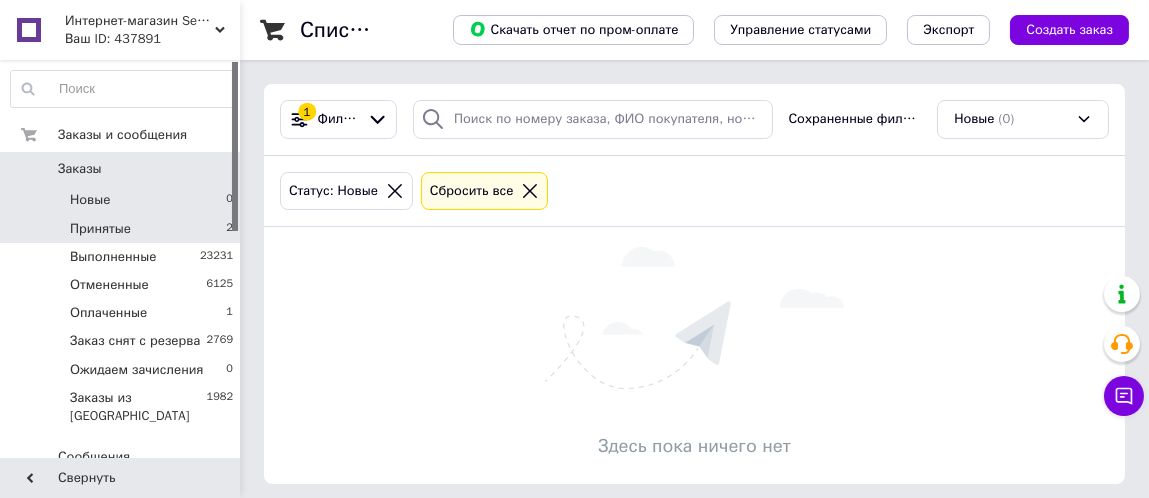 click on "Принятые 2" at bounding box center (122, 229) 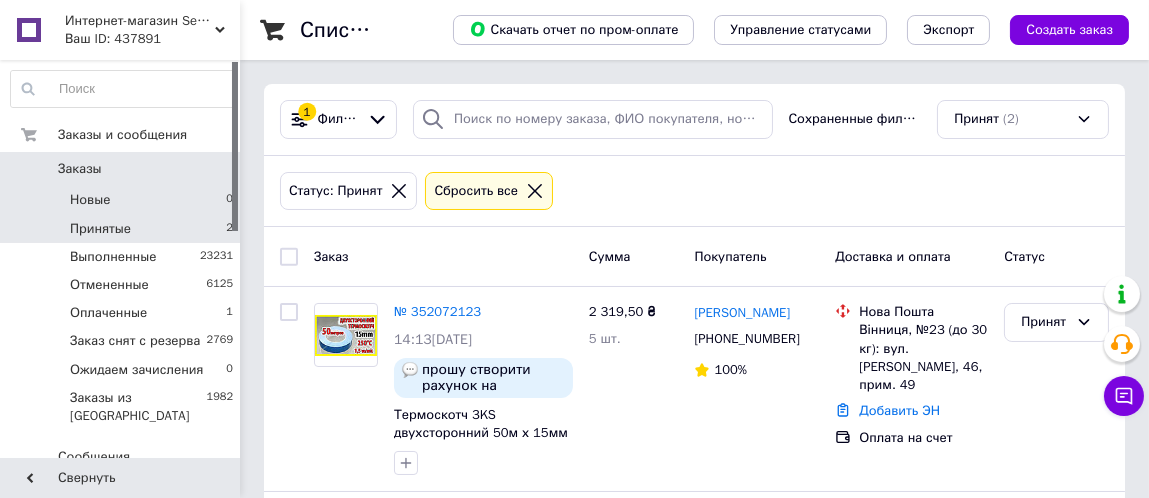 click on "Новые 0" at bounding box center [122, 200] 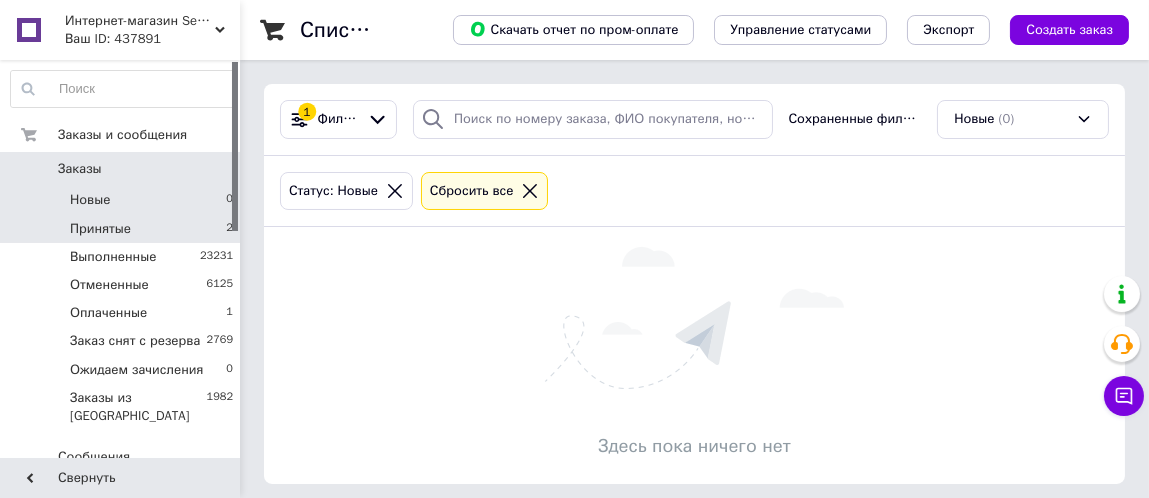 click on "Принятые 2" at bounding box center (122, 229) 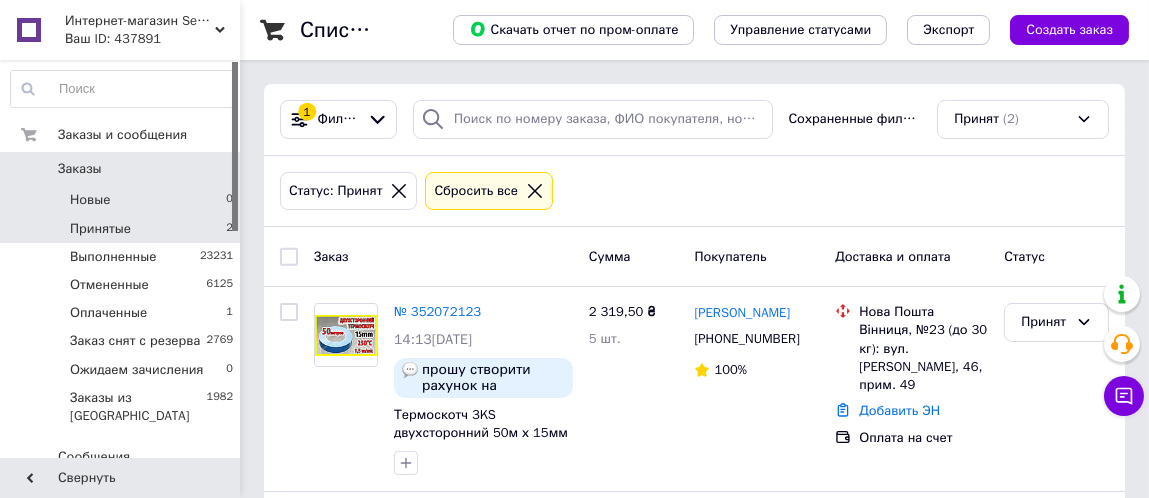 click on "Новые 0" at bounding box center [122, 200] 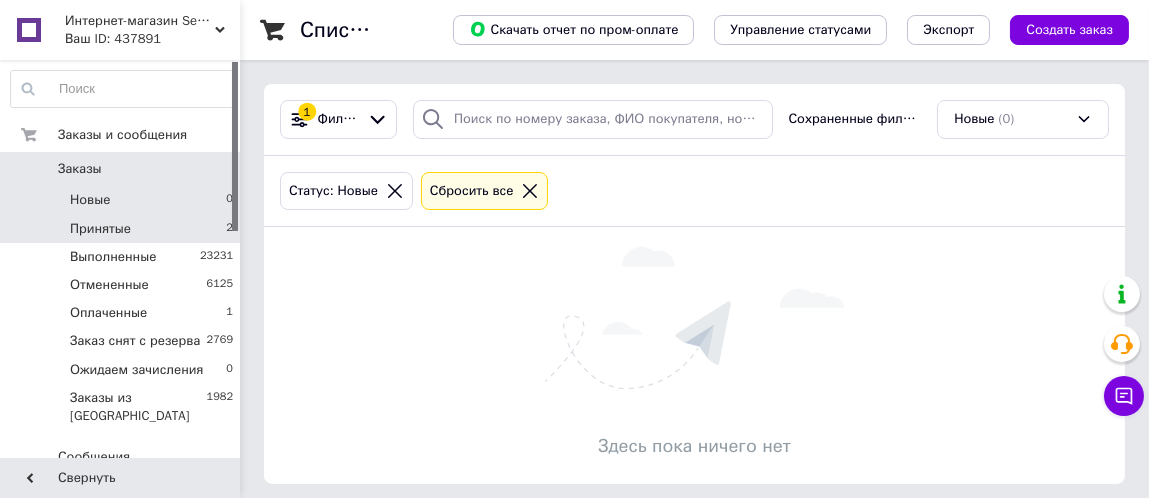 click on "Принятые" at bounding box center [100, 229] 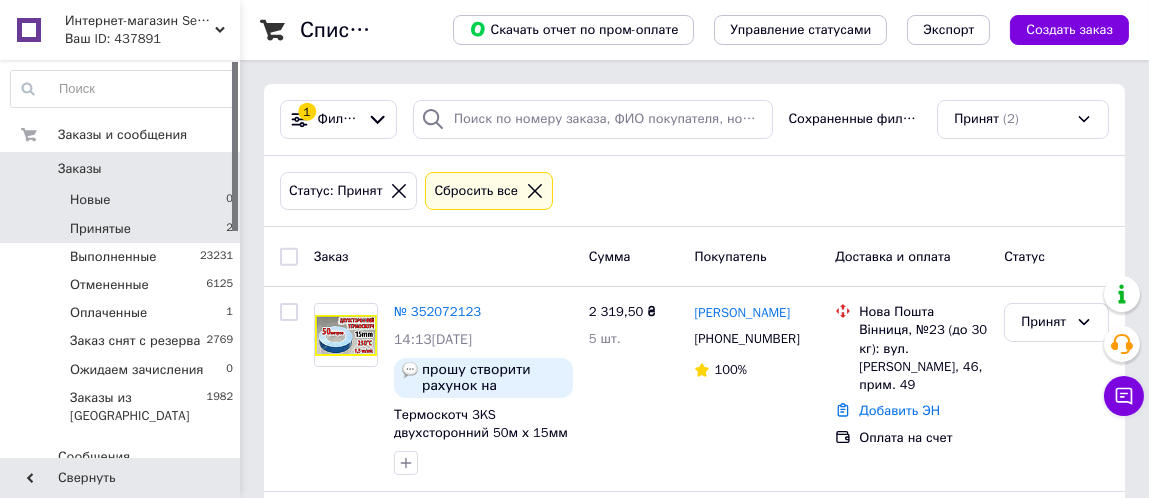 click on "Новые 0" at bounding box center (122, 200) 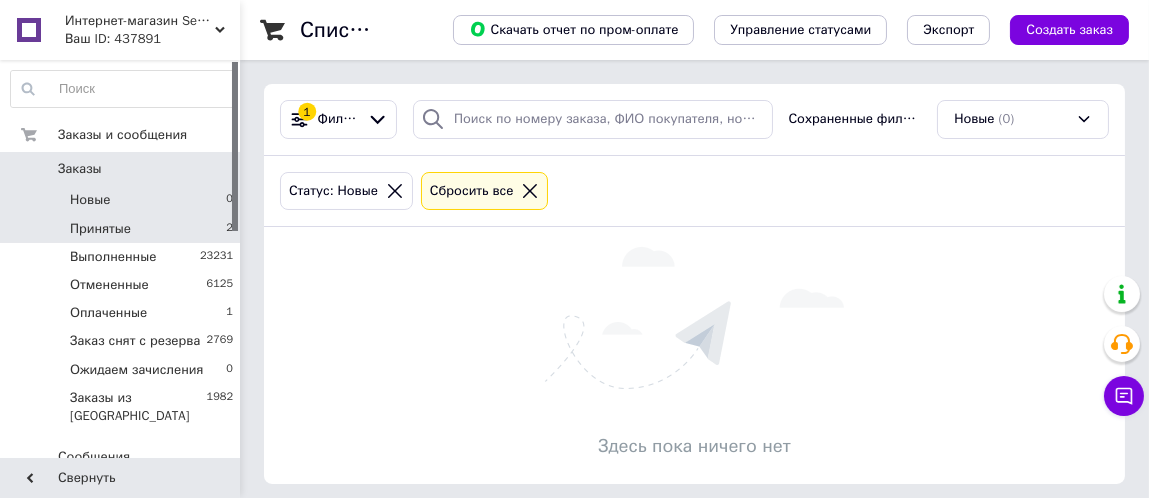 click on "Принятые 2" at bounding box center (122, 229) 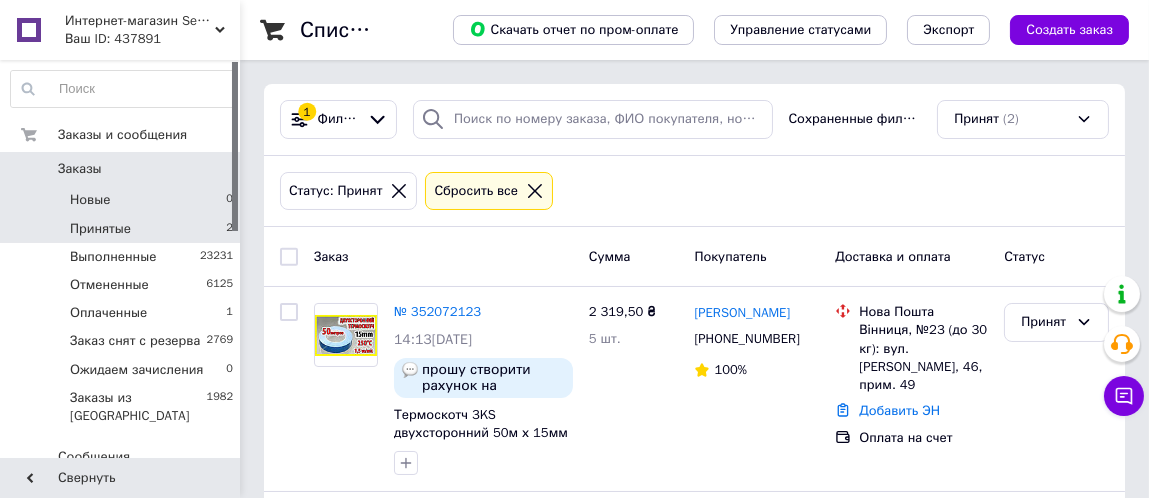 click on "Новые 0" at bounding box center [122, 200] 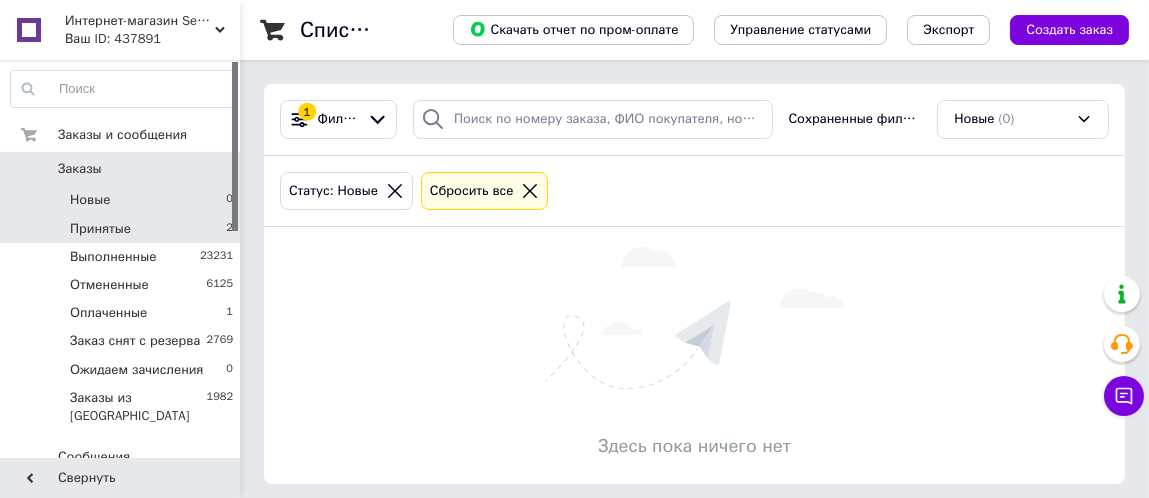 click on "Принятые 2" at bounding box center (122, 229) 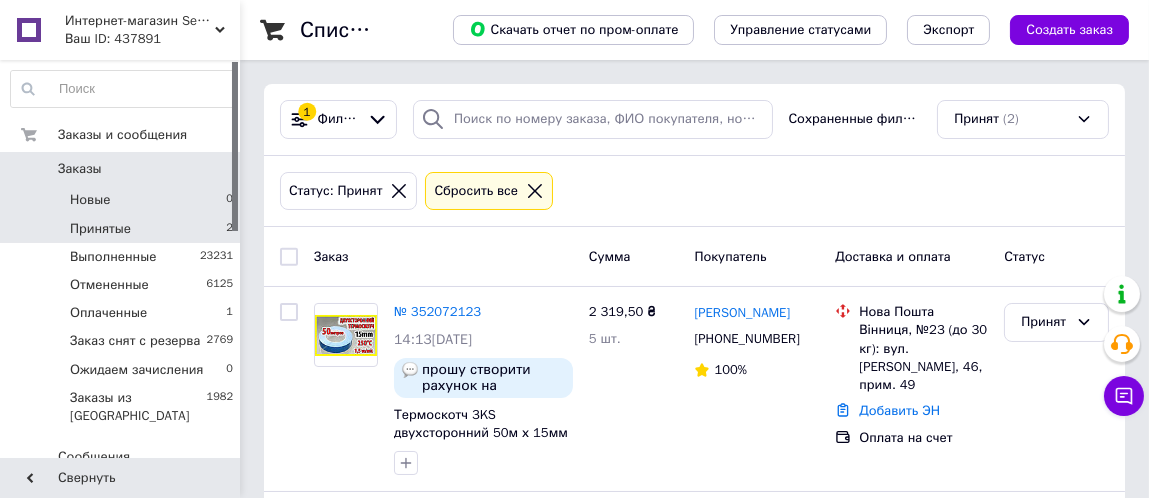 click on "Новые 0" at bounding box center [122, 200] 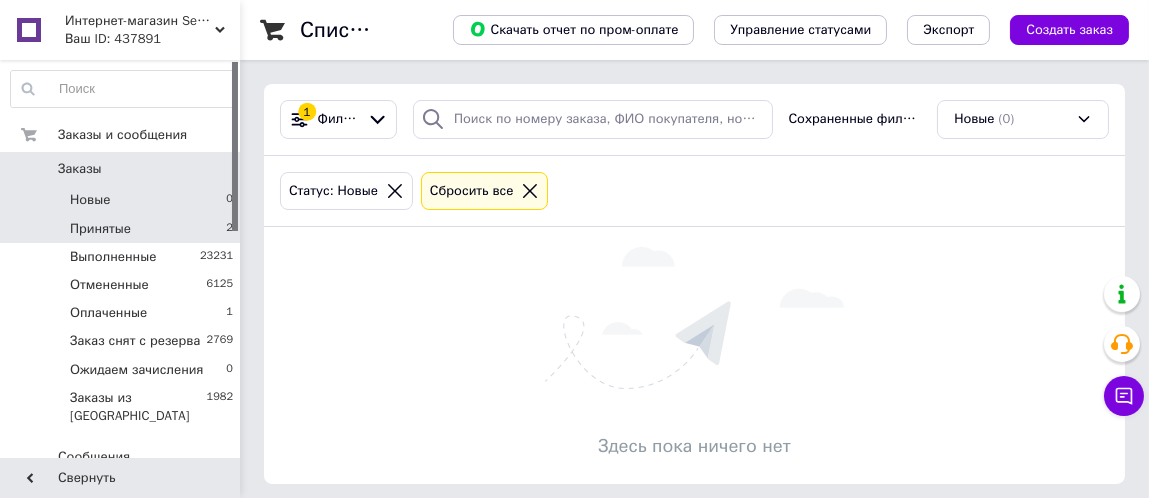 click on "Принятые 2" at bounding box center [122, 229] 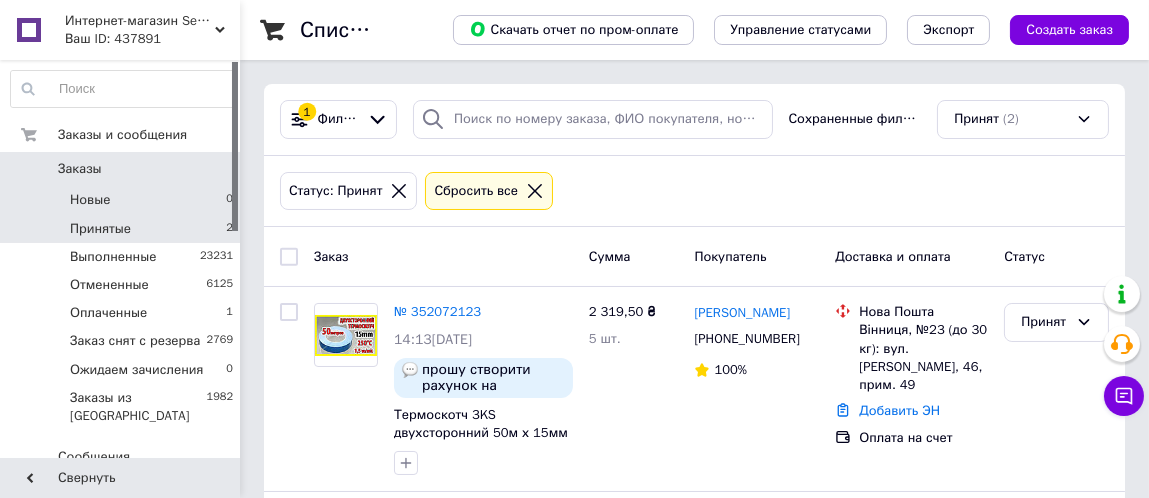 click on "Новые 0" at bounding box center (122, 200) 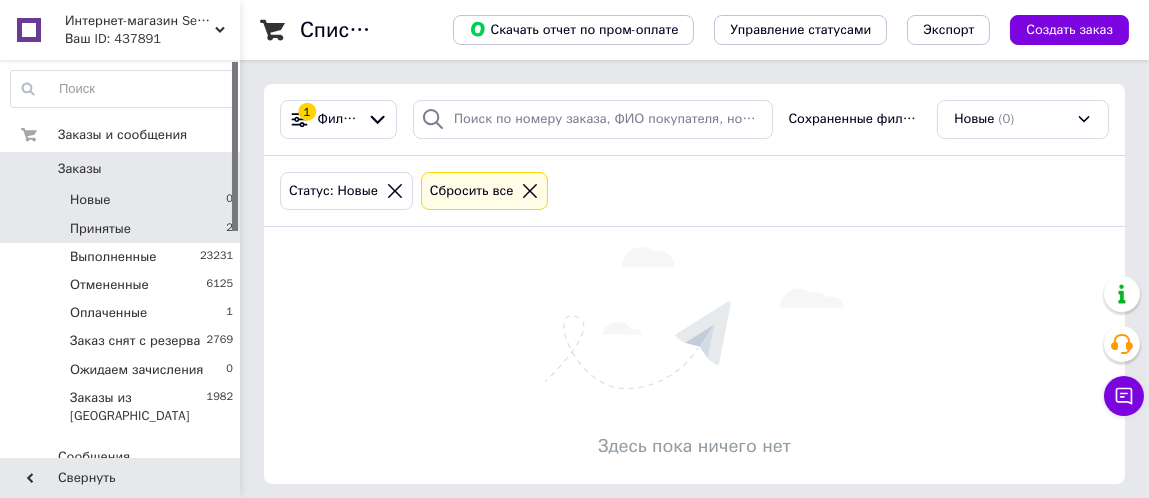 click on "Принятые 2" at bounding box center [122, 229] 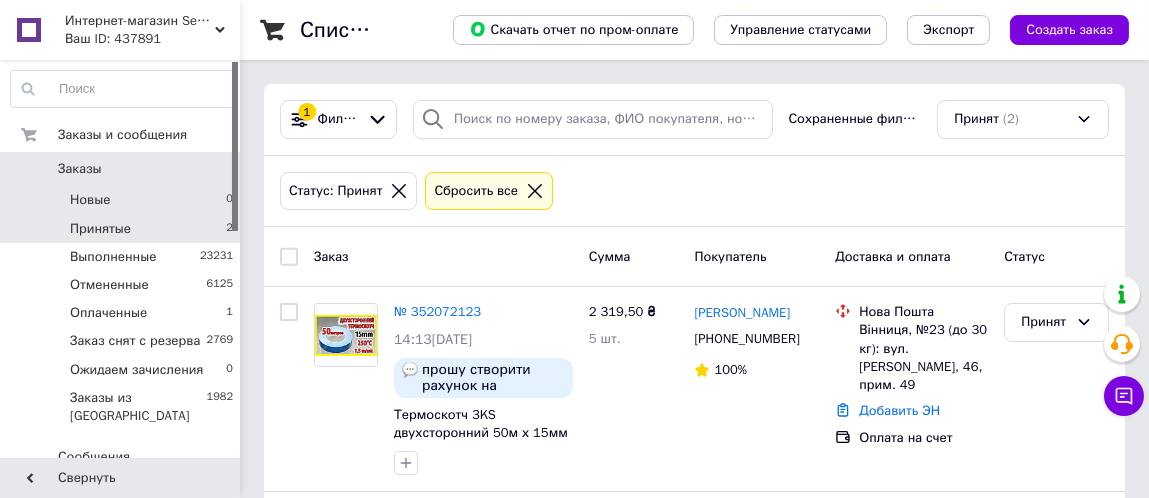 click on "Новые 0" at bounding box center [122, 200] 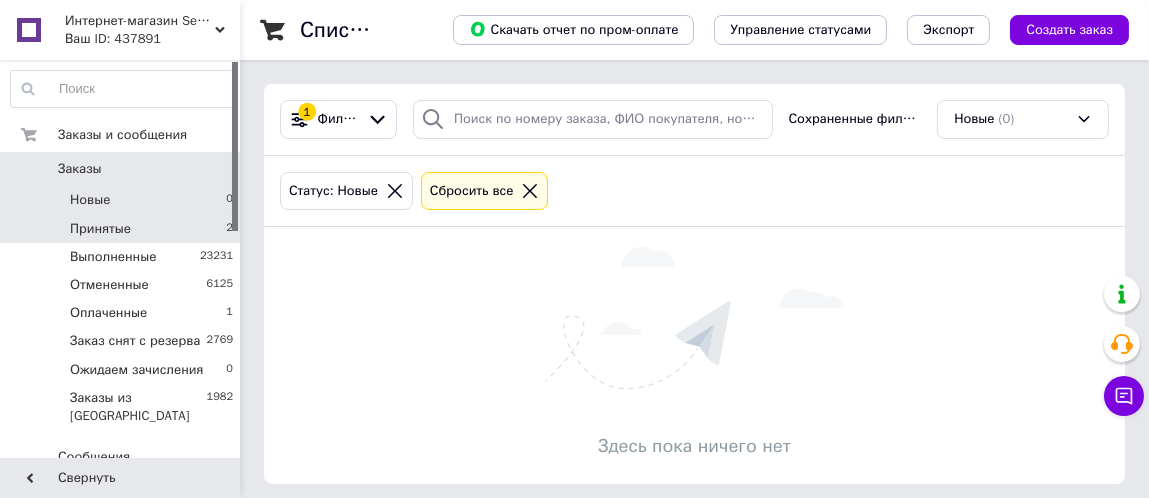 click on "Принятые 2" at bounding box center (122, 229) 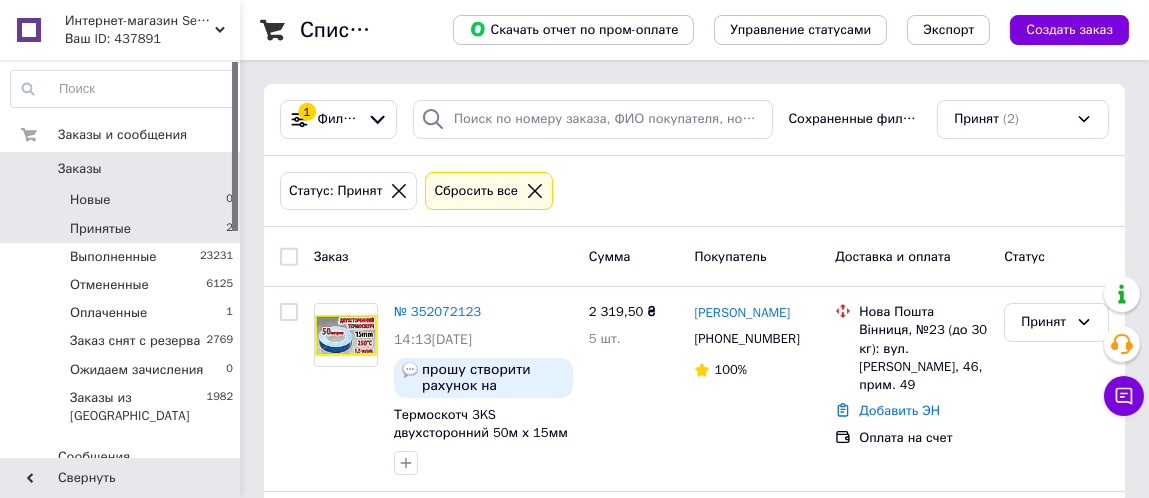 click on "Новые 0" at bounding box center (122, 200) 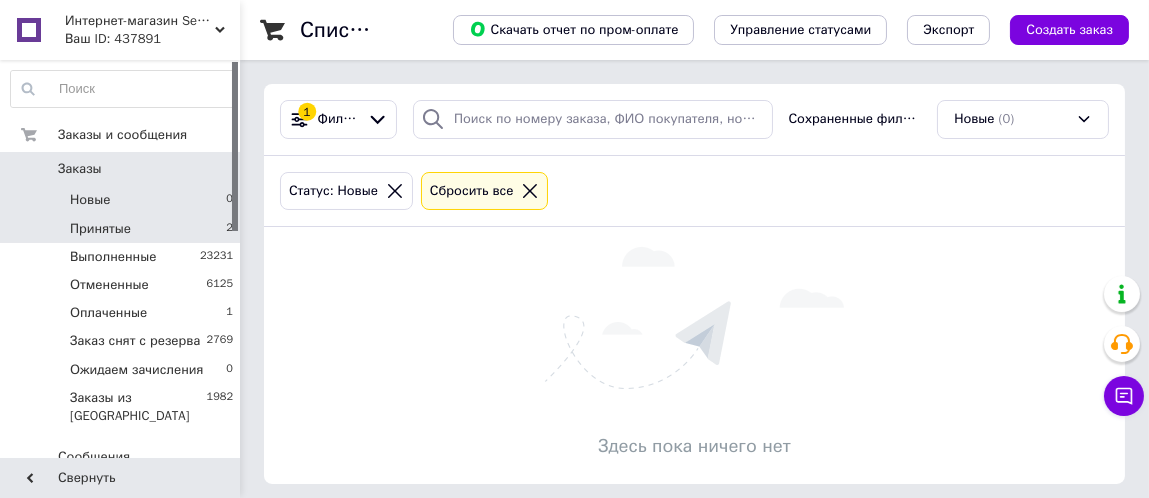 click on "Принятые 2" at bounding box center (122, 229) 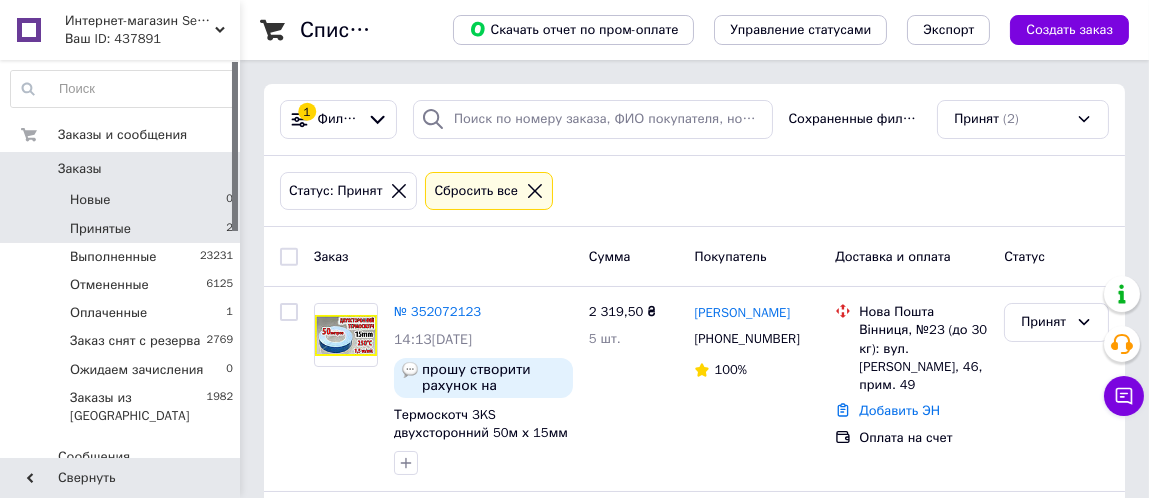 click on "Новые 0" at bounding box center [122, 200] 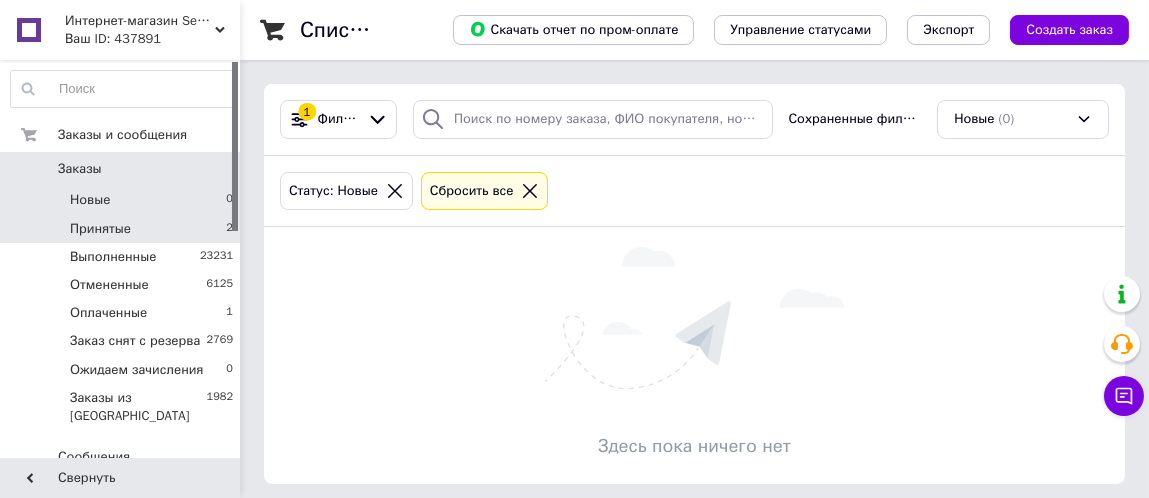 click on "Принятые 2" at bounding box center [122, 229] 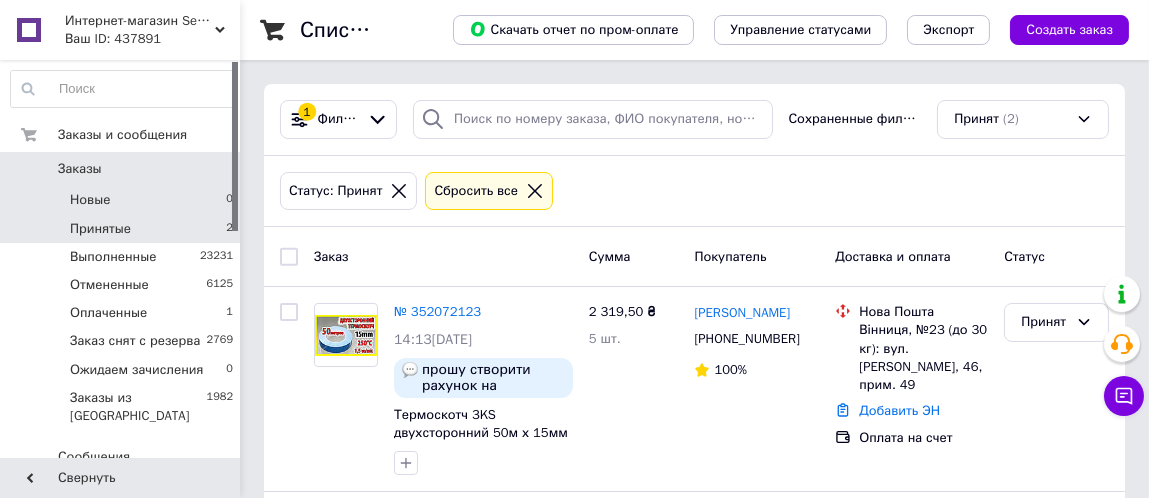 click on "Новые 0" at bounding box center (122, 200) 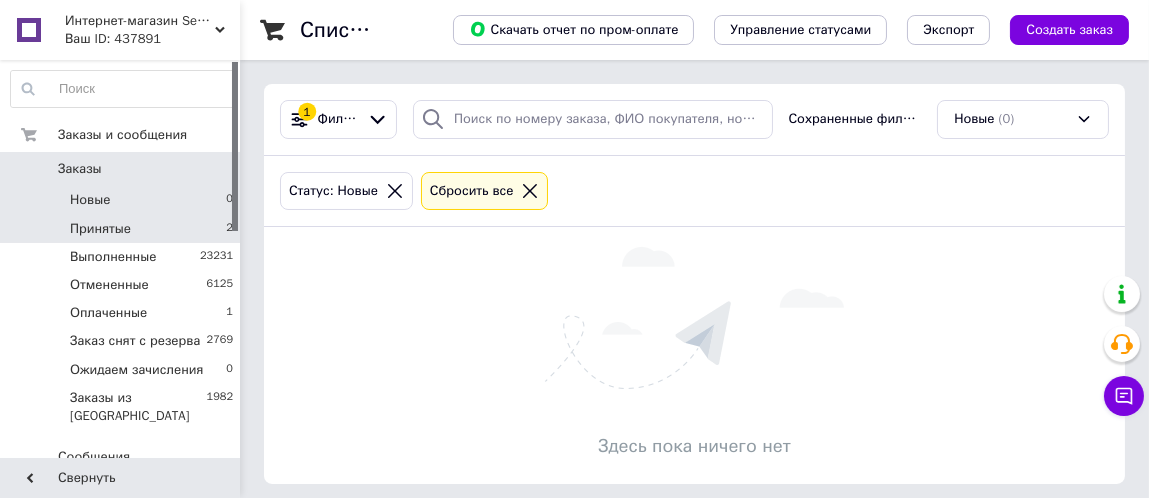 click on "Принятые 2" at bounding box center (122, 229) 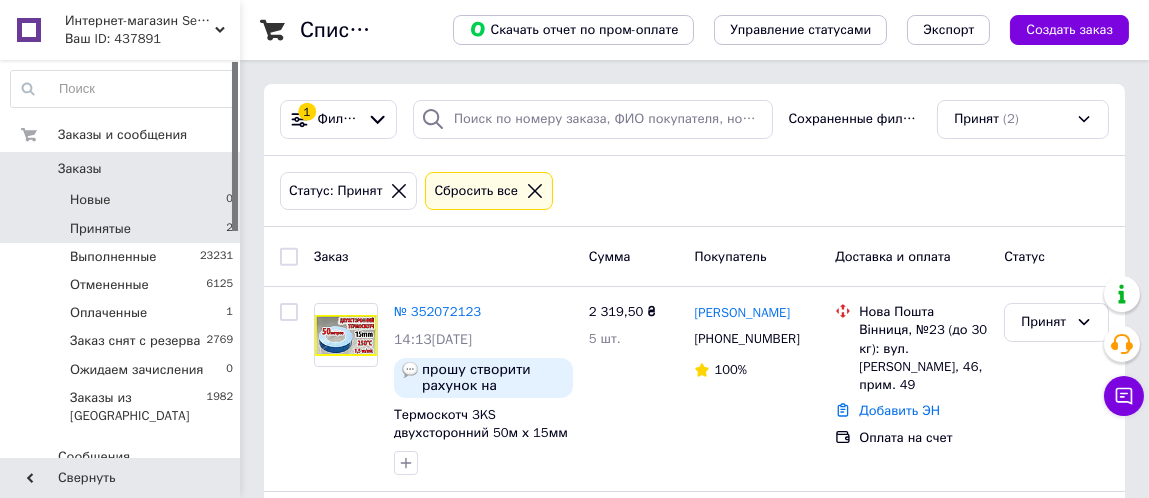 click on "Новые 0" at bounding box center [122, 200] 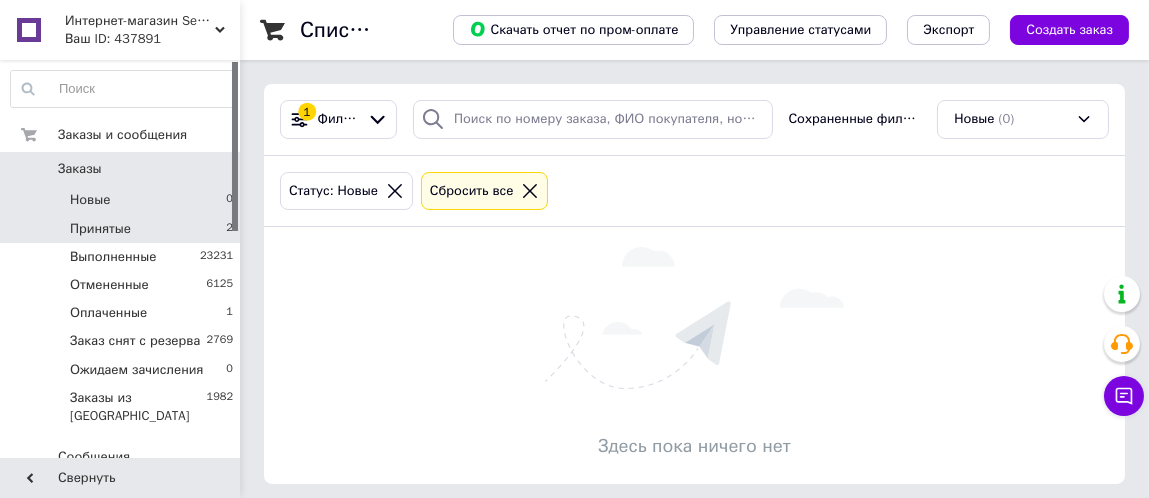 click on "Принятые" at bounding box center [100, 229] 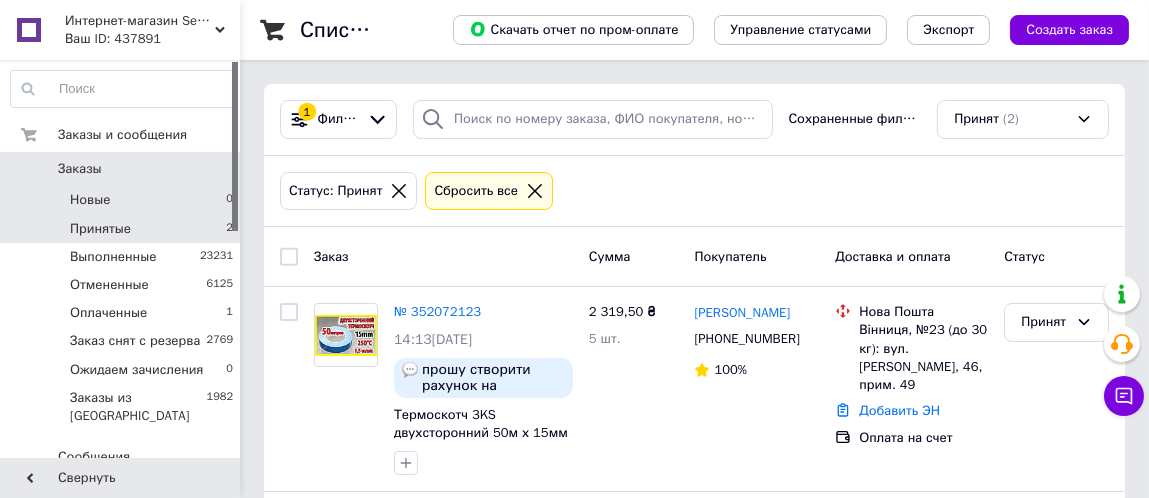 click on "Новые 0" at bounding box center (122, 200) 